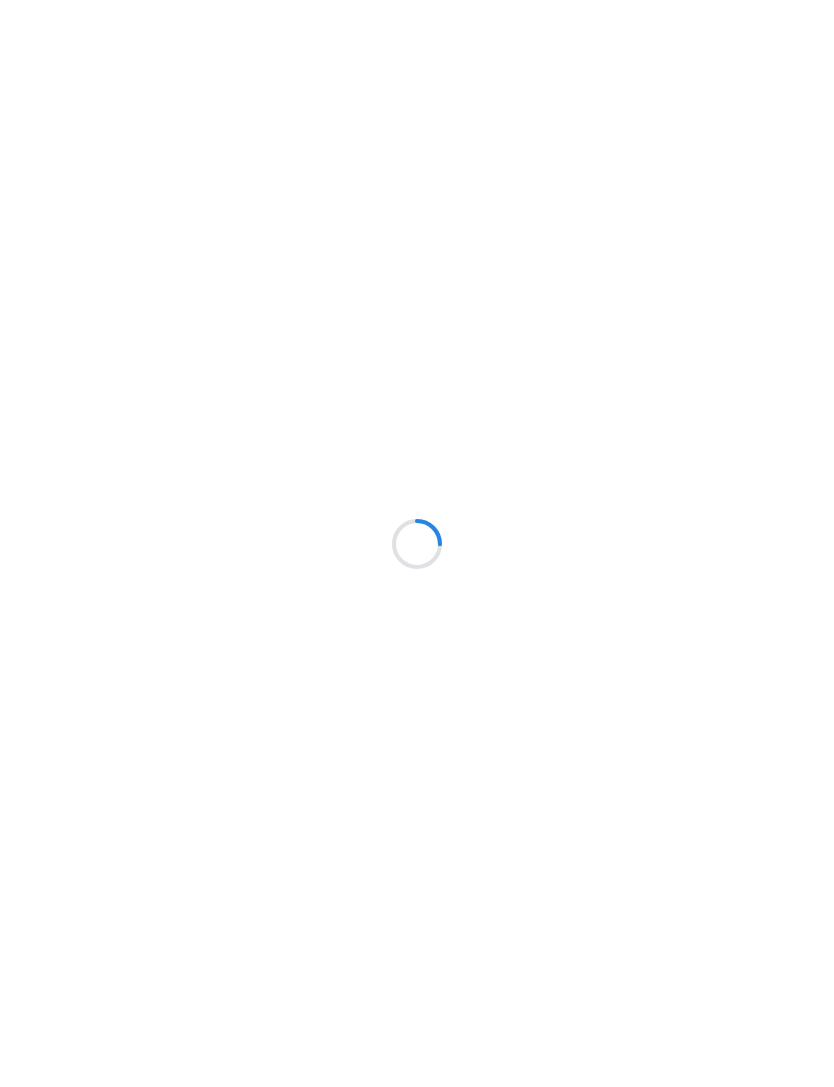 scroll, scrollTop: 0, scrollLeft: 0, axis: both 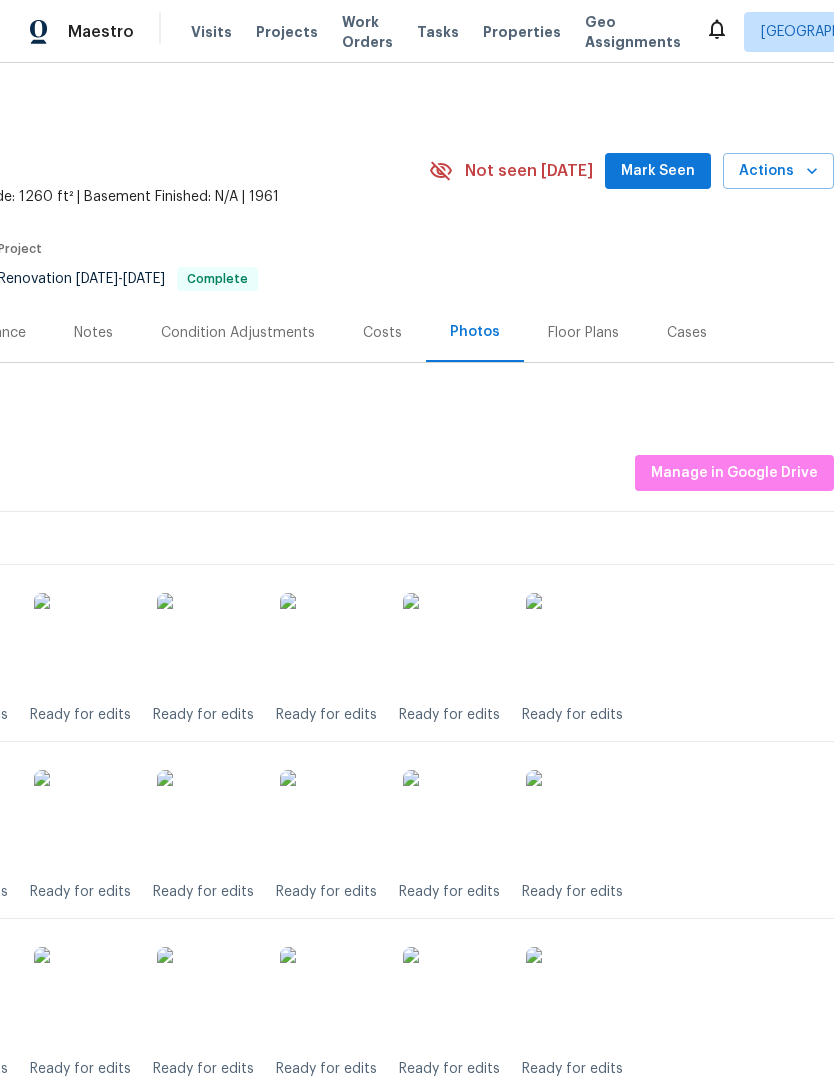 click on "Notes" at bounding box center (93, 333) 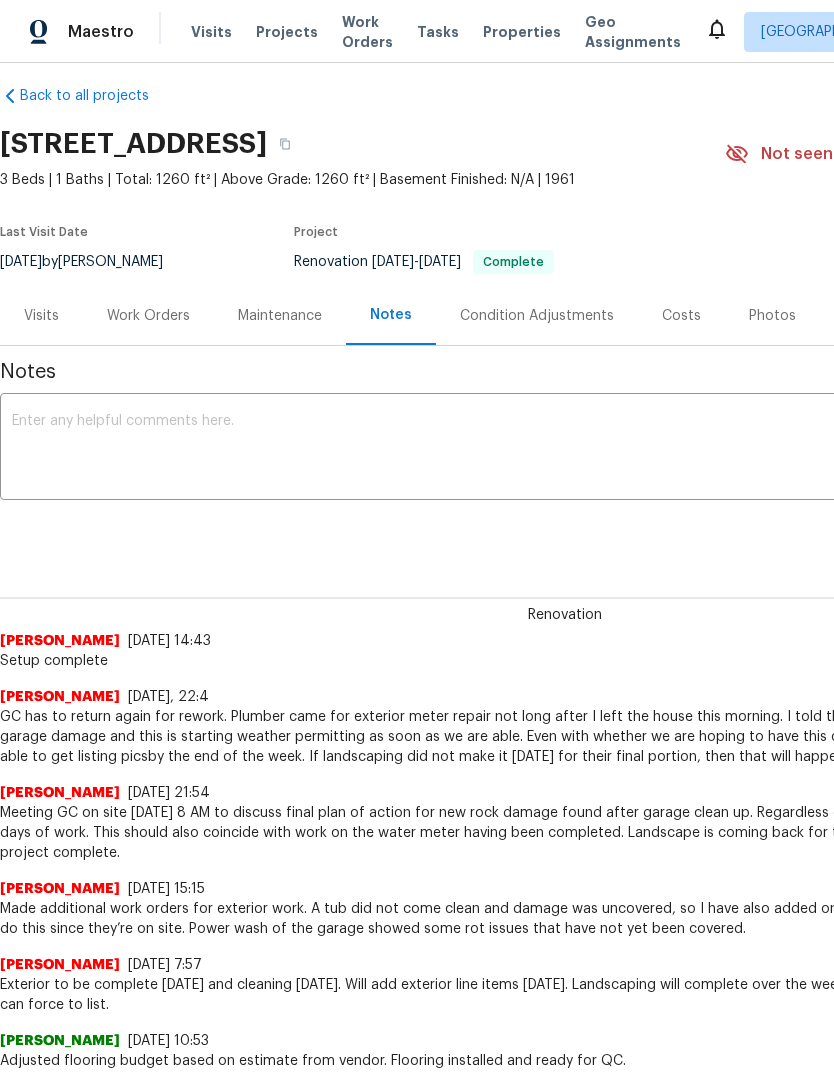 scroll, scrollTop: 17, scrollLeft: 0, axis: vertical 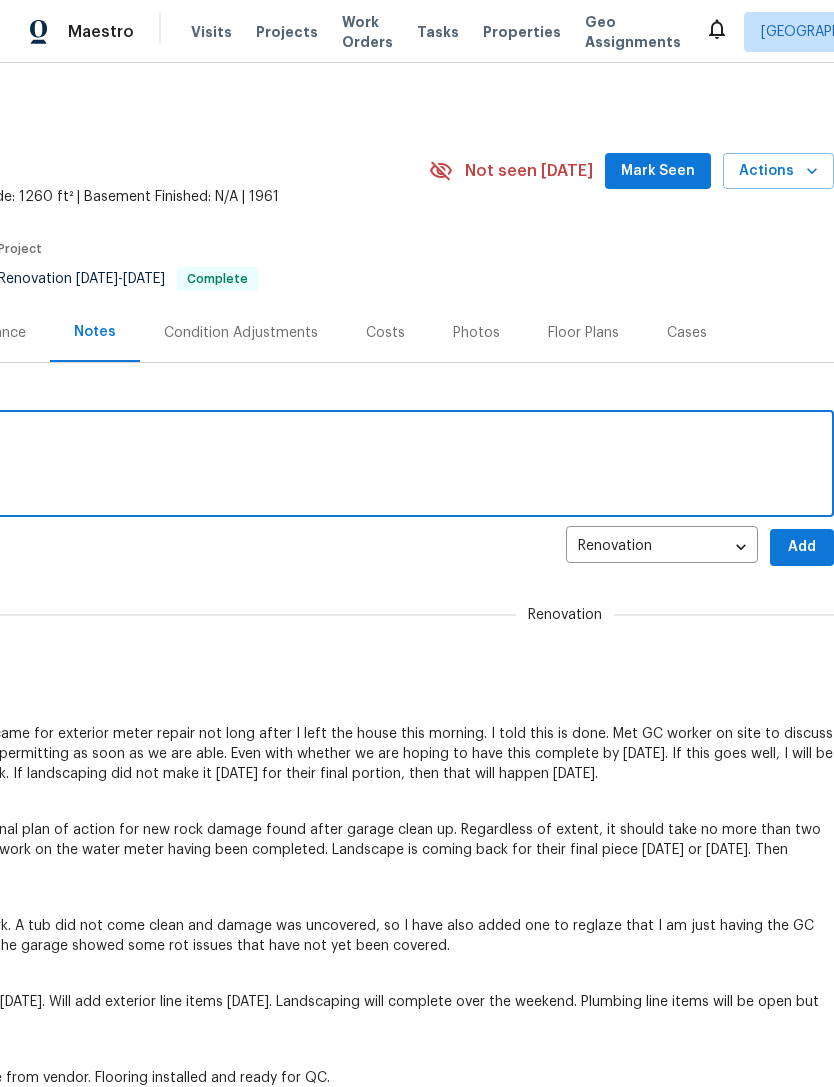 type on "Pics uploaded." 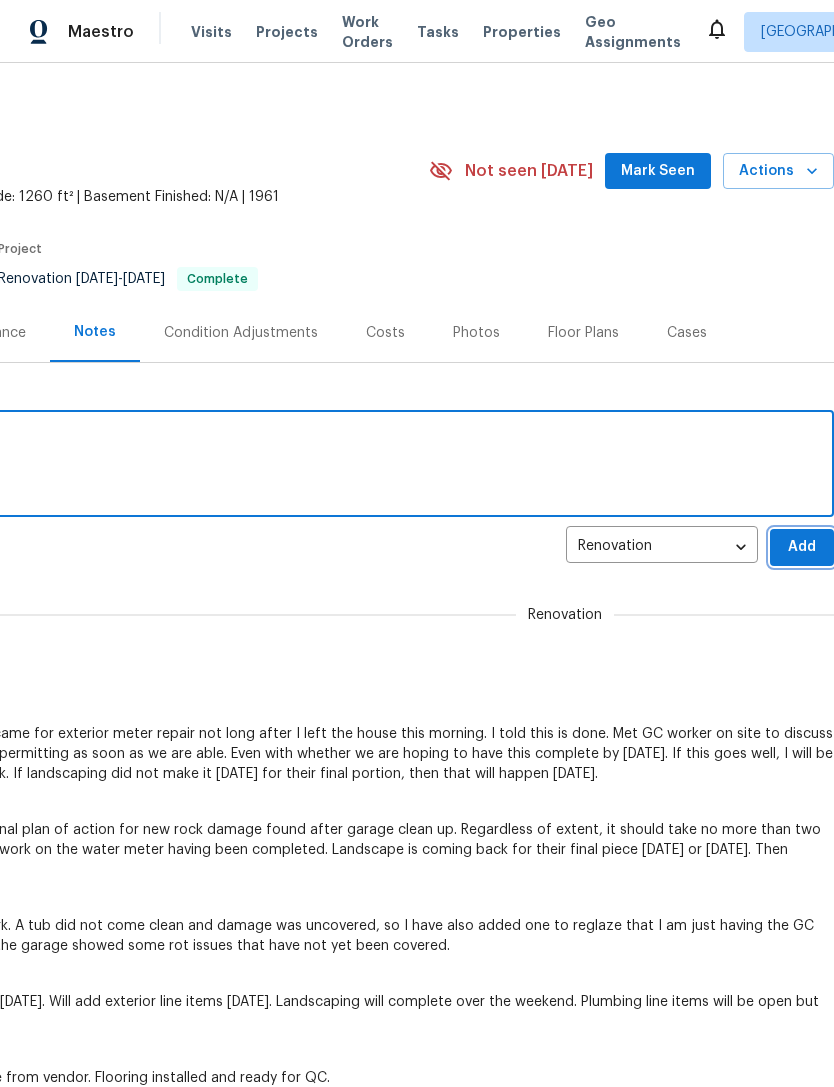 click on "Add" at bounding box center (802, 547) 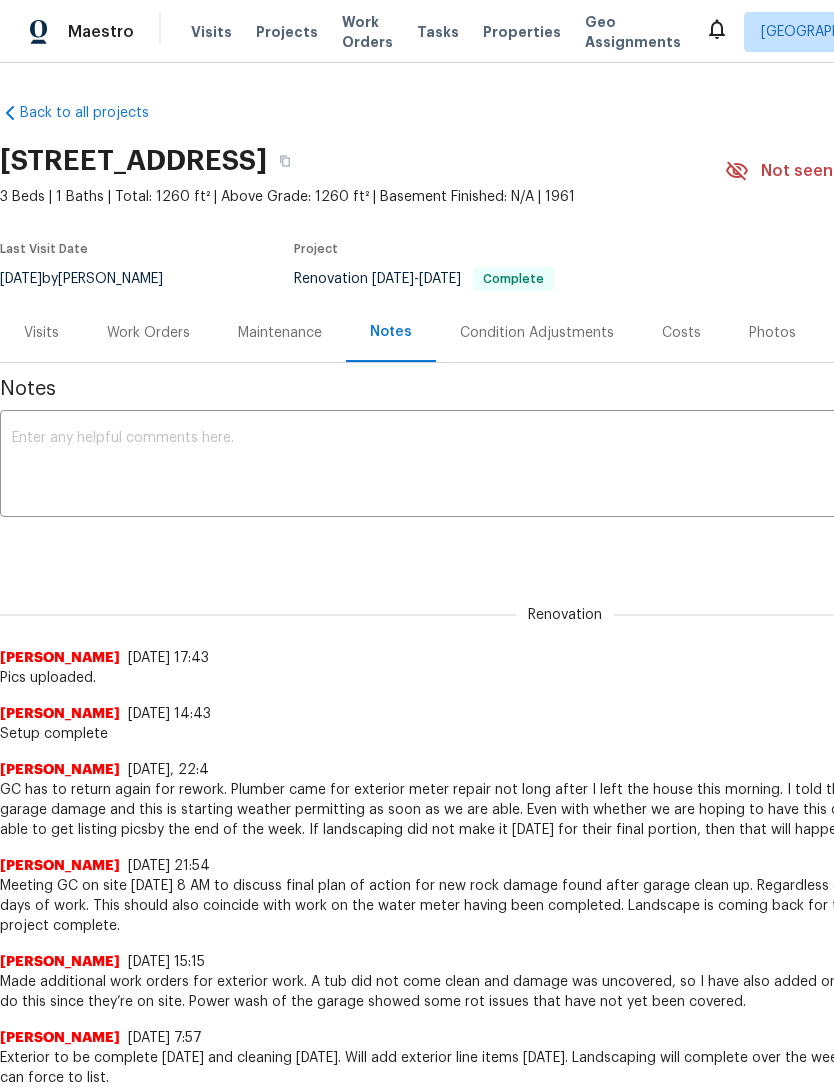 scroll, scrollTop: 0, scrollLeft: 0, axis: both 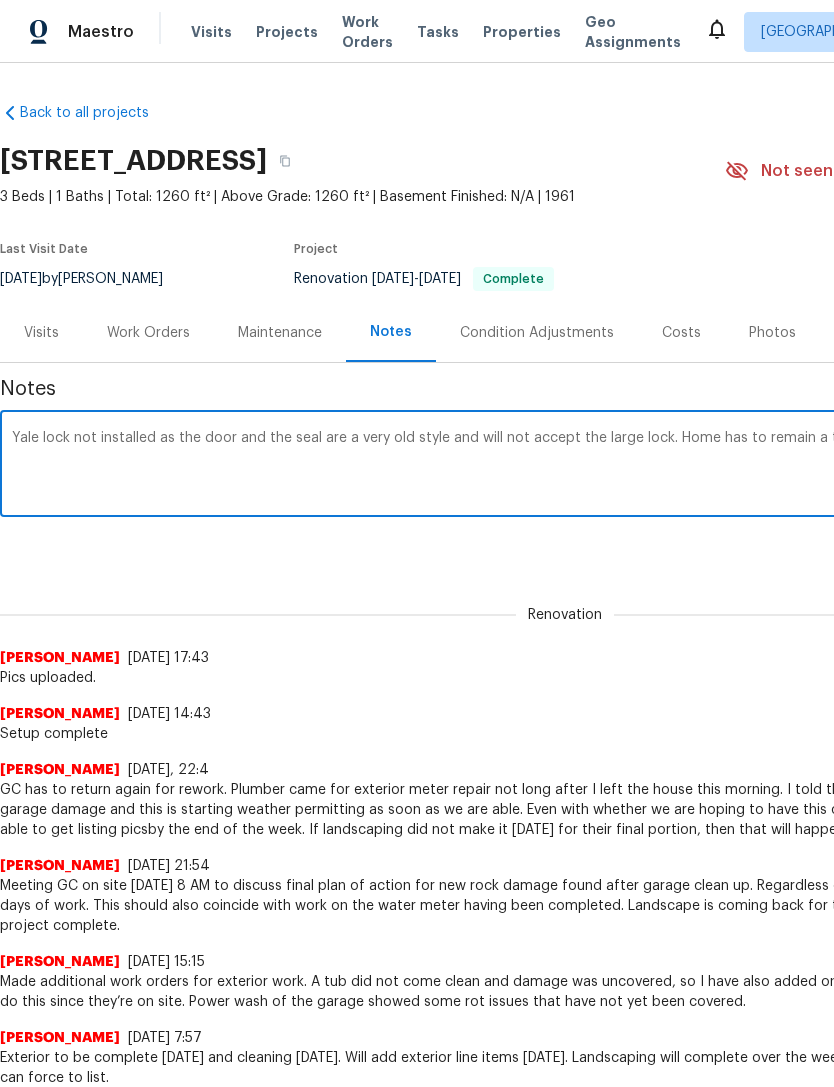 click on "Yale lock not installed as the door and the seal are a very old style and will not accept the large lock. Home has to remain a traditional listing." at bounding box center (565, 466) 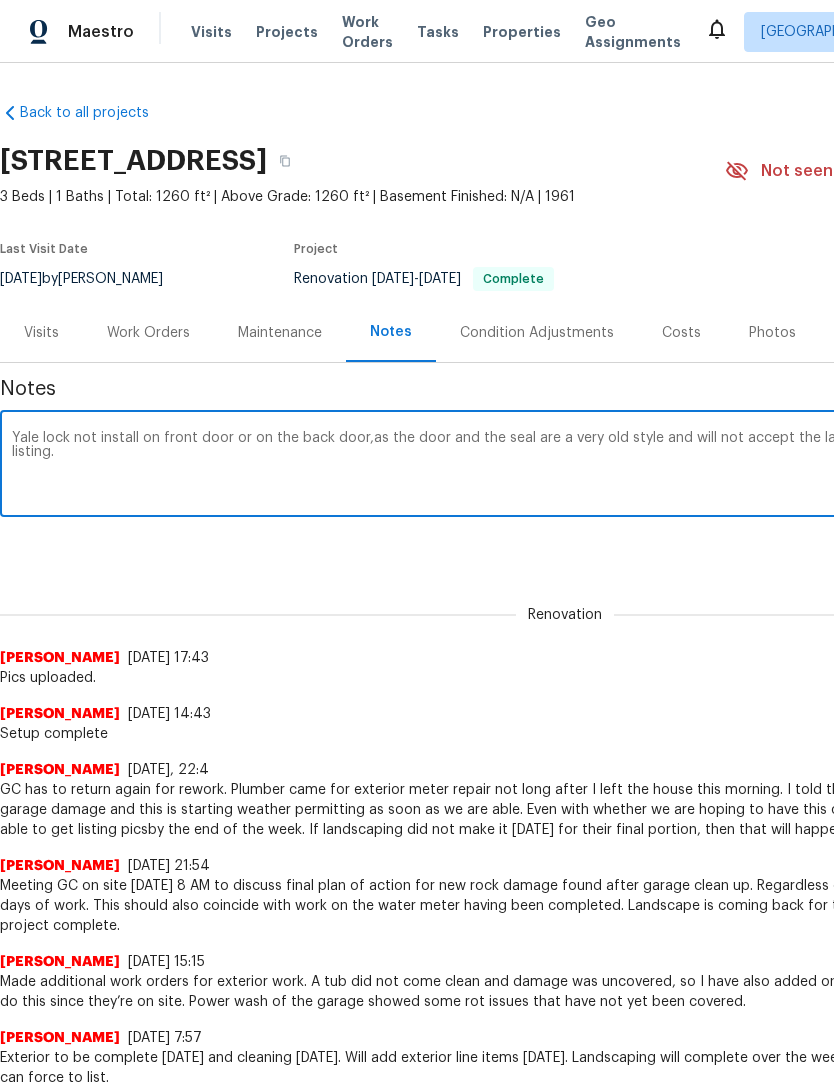 click on "Yale lock not install on front door or on the back door, as the door and the seal are a very old style and will not accept the large lock. Home has to remain a traditional listing." at bounding box center (565, 466) 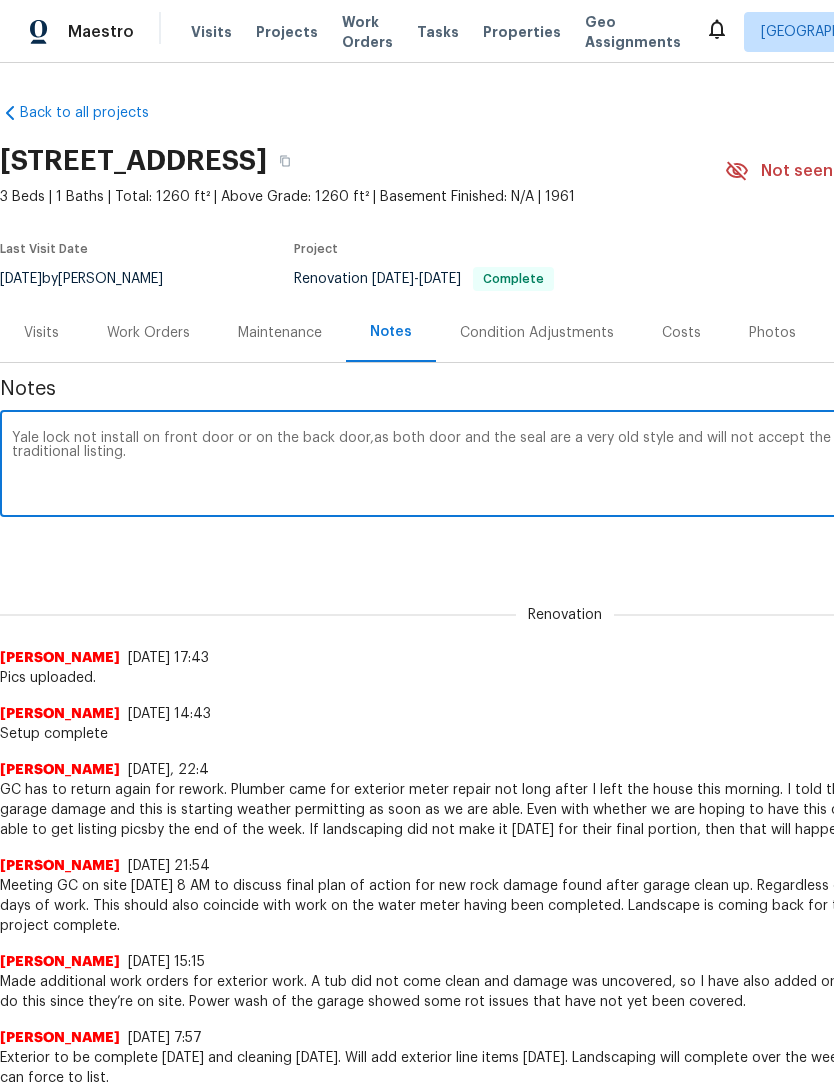click on "Yale lock not install on front door or on the back door,as both door and the seal are a very old style and will not accept the large lock. Home has to remain a traditional listing." at bounding box center [565, 466] 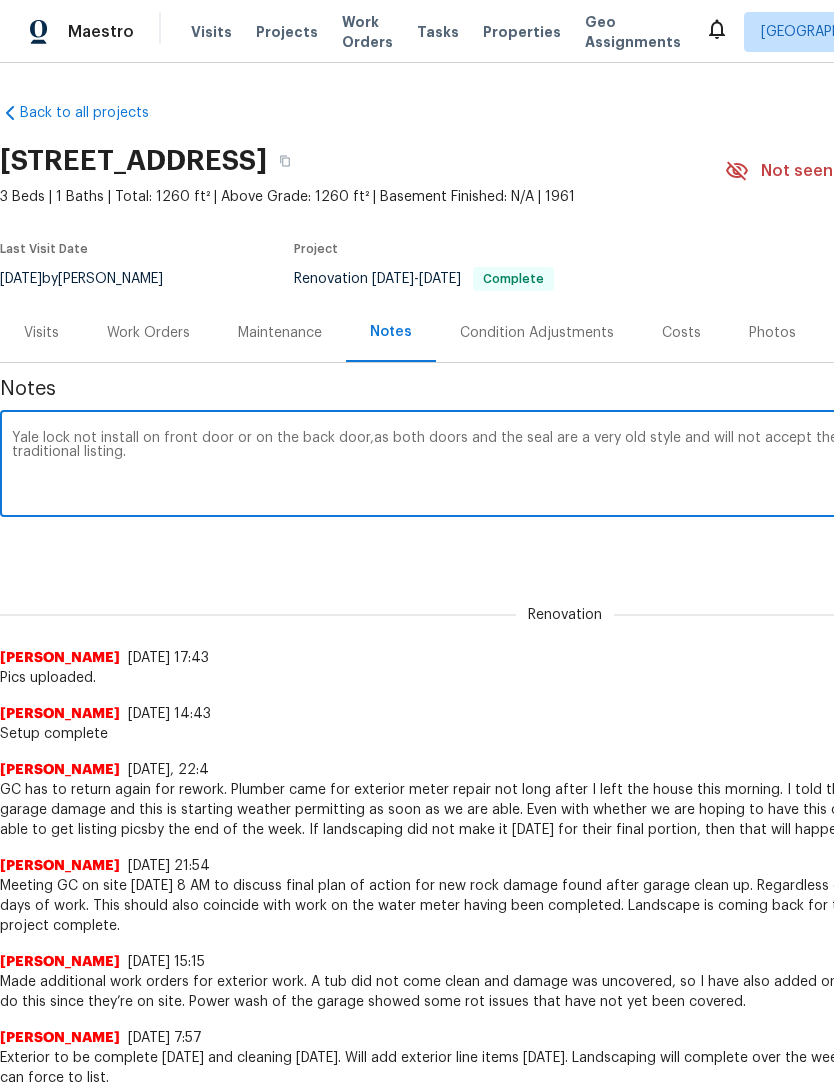 click on "Yale lock not install on front door or on the back door,as both doors and the seal are a very old style and will not accept the large lock. Home has to remain a traditional listing." at bounding box center [565, 466] 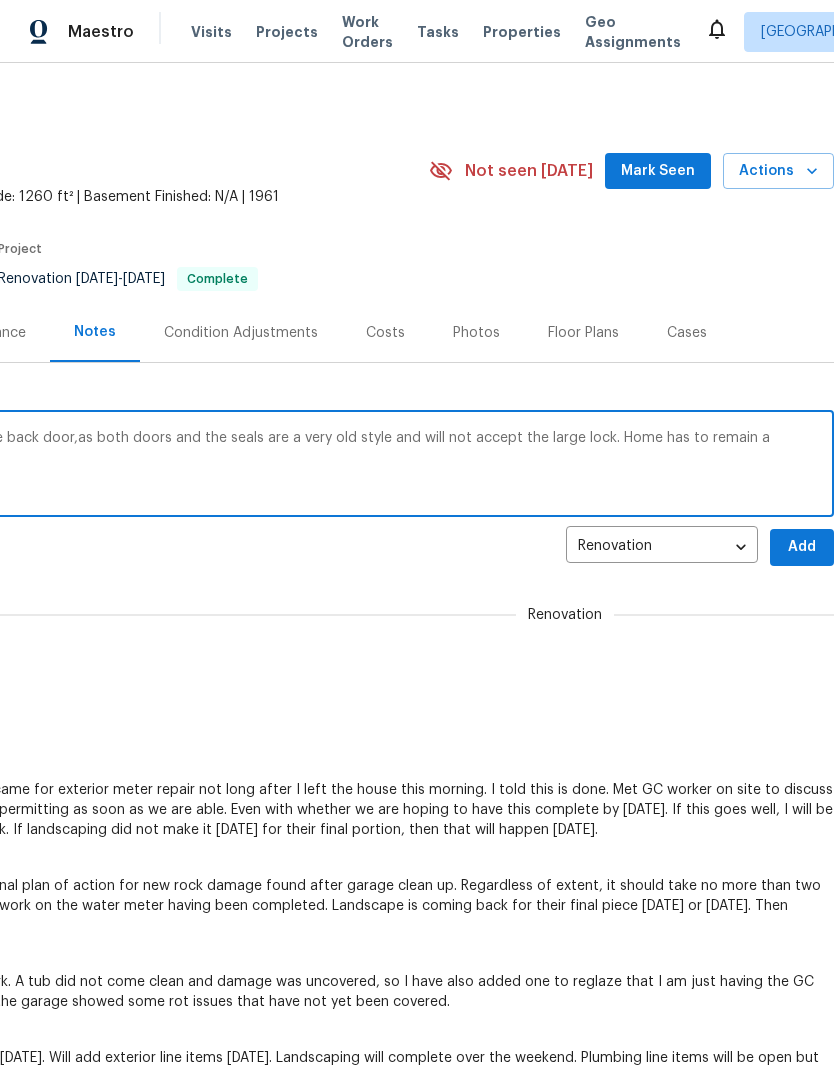scroll, scrollTop: 0, scrollLeft: 296, axis: horizontal 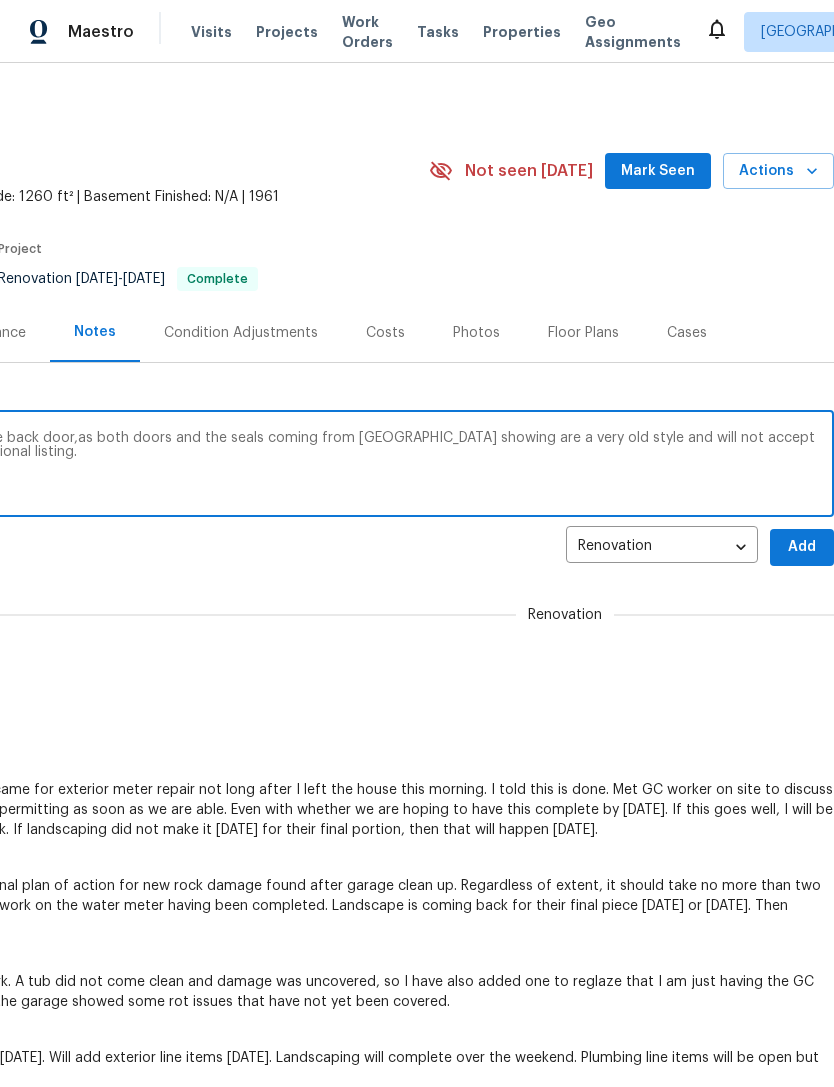 click on "Yale lock not install on front door or on the back door,as both doors and the seals coming from Turkey showing are a very old style and will not accept the large lock. Home has to remain a traditional listing." at bounding box center (269, 466) 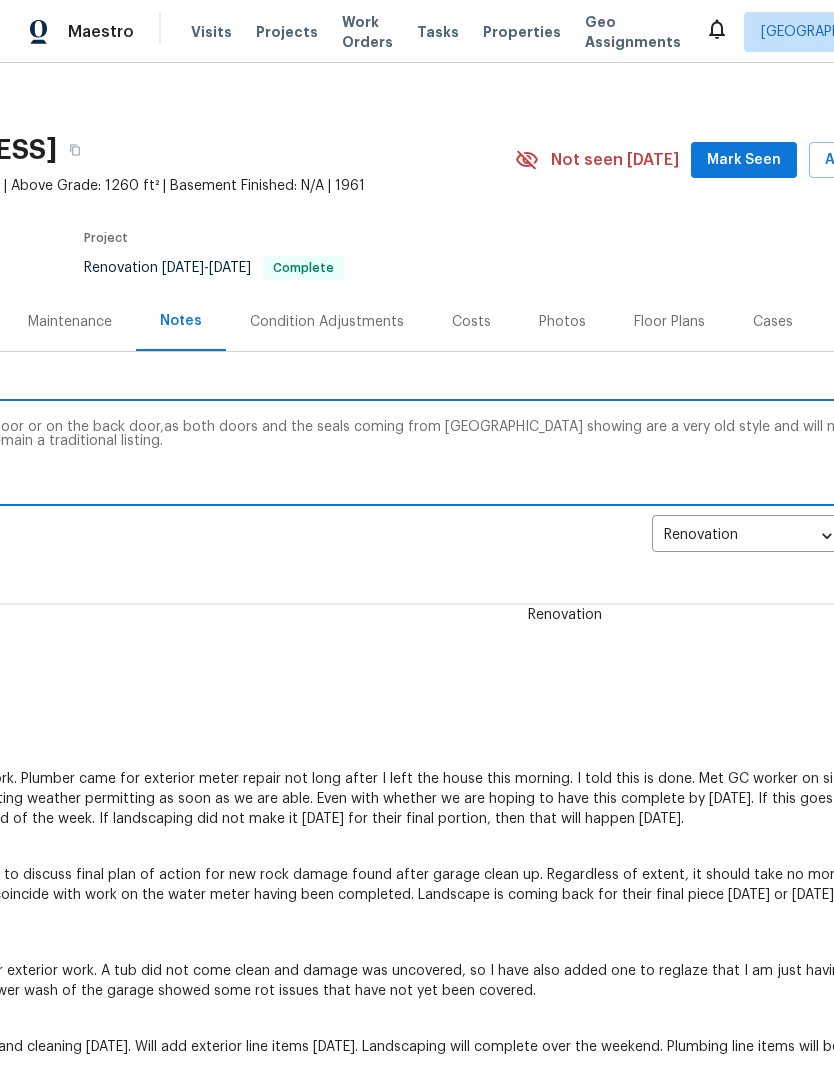 scroll, scrollTop: 11, scrollLeft: 208, axis: both 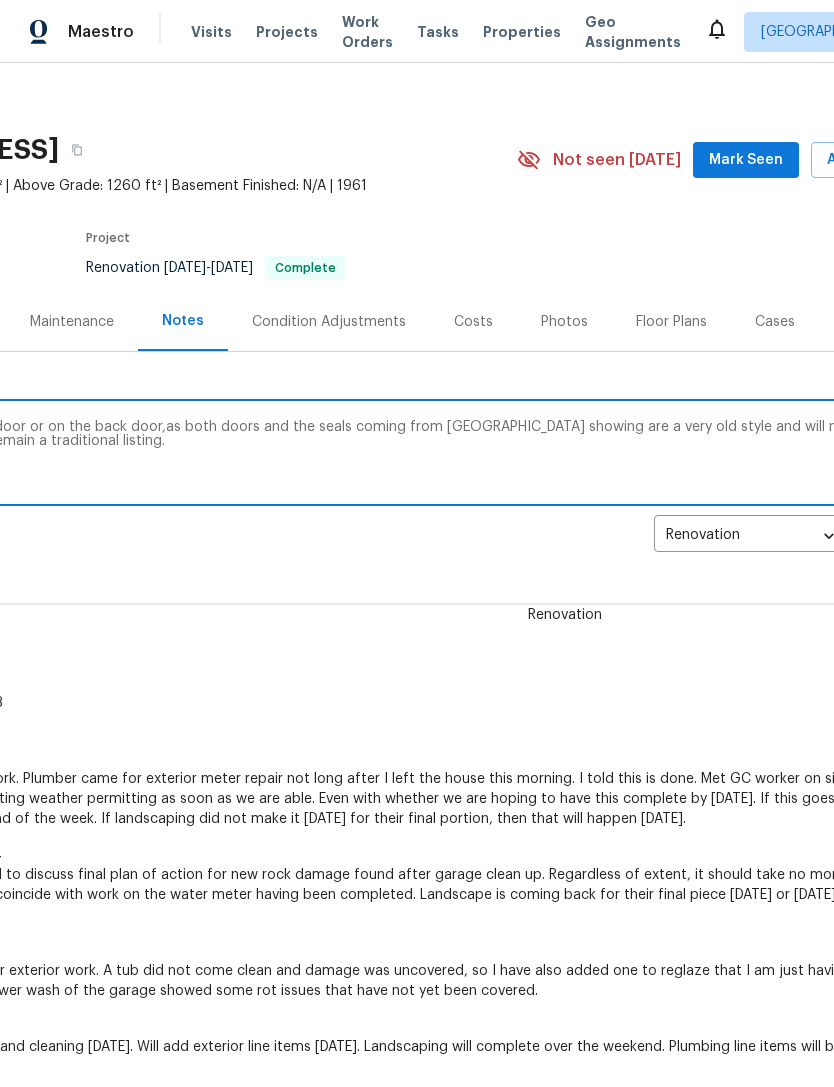 click on "Yale lock not install on front door or on the back door,as both doors and the seals coming from Turkey showing are a very old style and will not accept the large lock. Home has to remain a traditional listing." at bounding box center [357, 455] 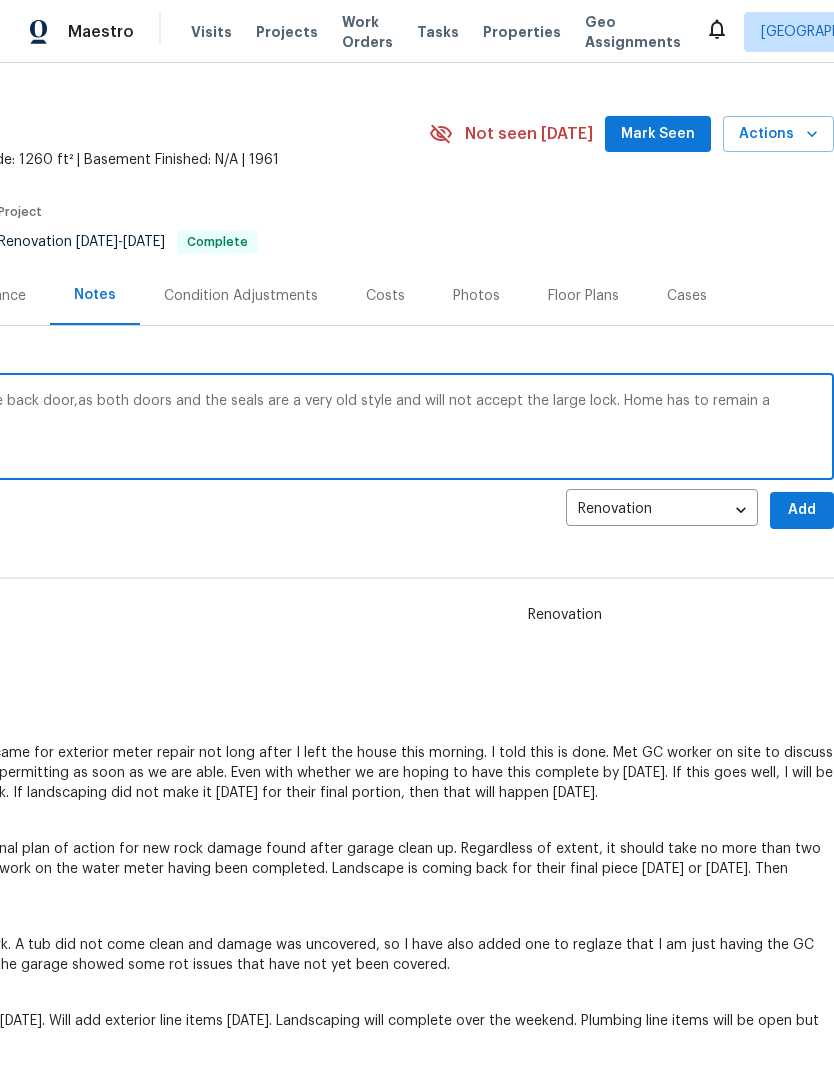 scroll, scrollTop: 37, scrollLeft: 296, axis: both 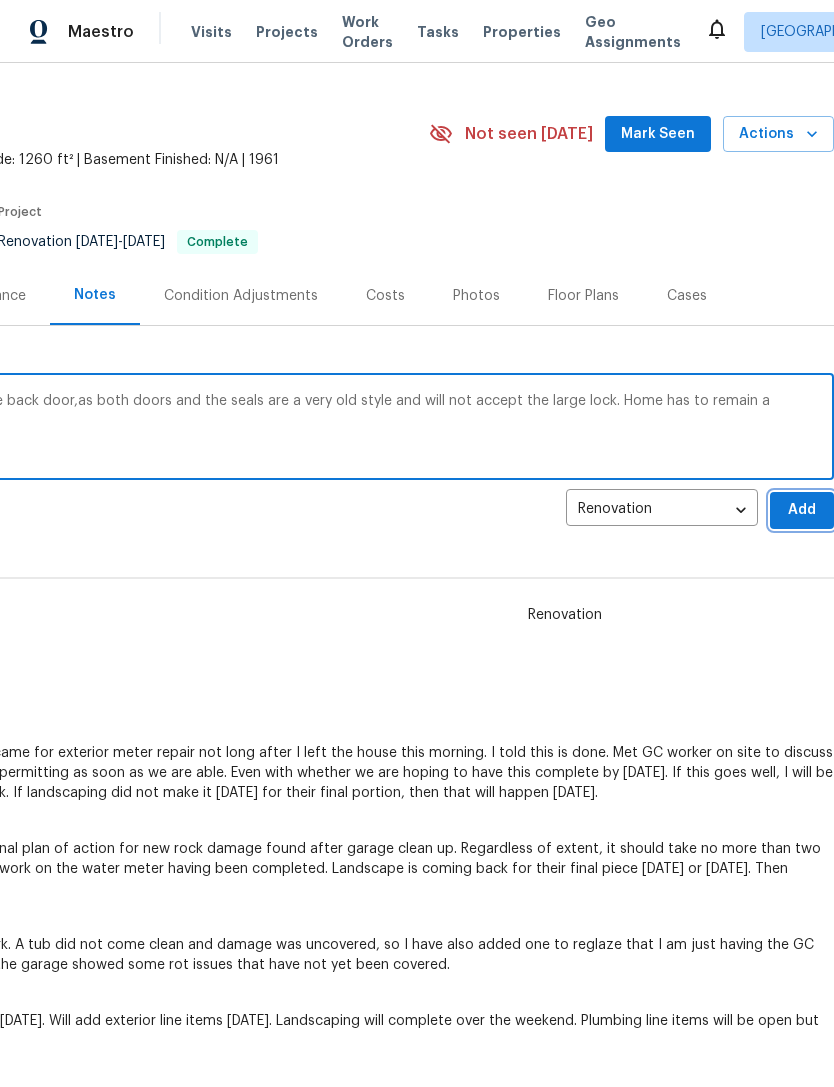 click on "Add" at bounding box center (802, 510) 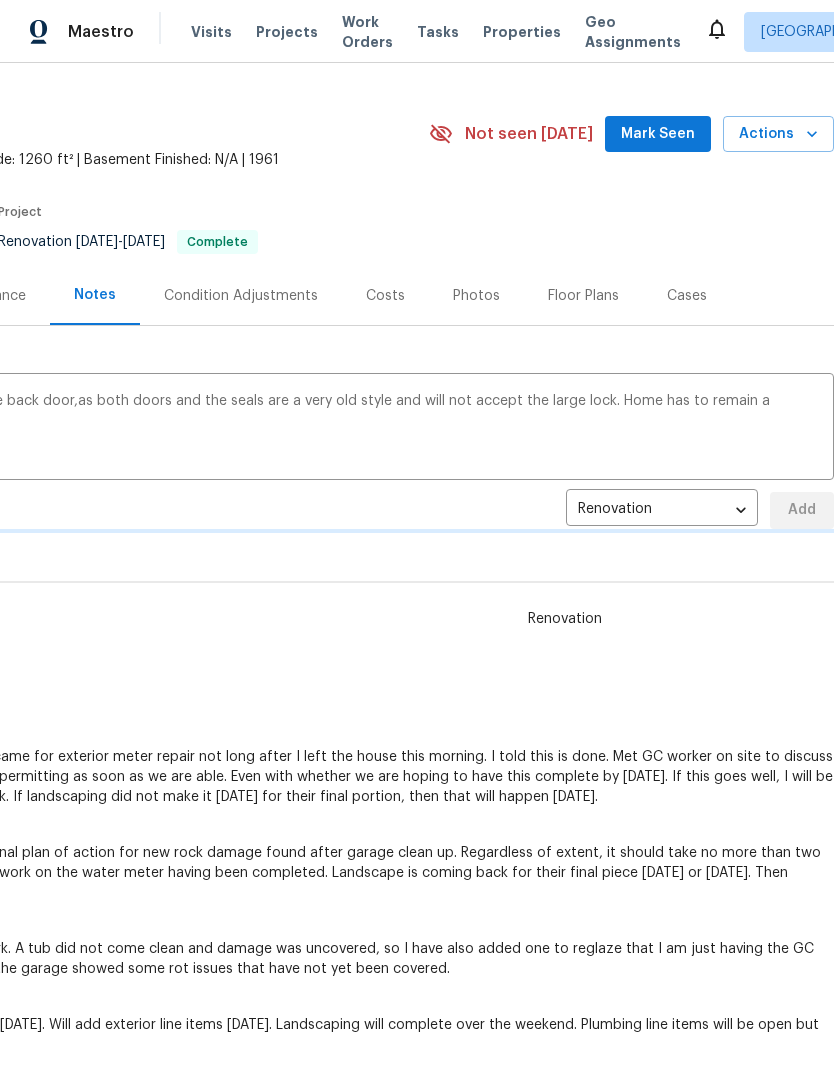 type 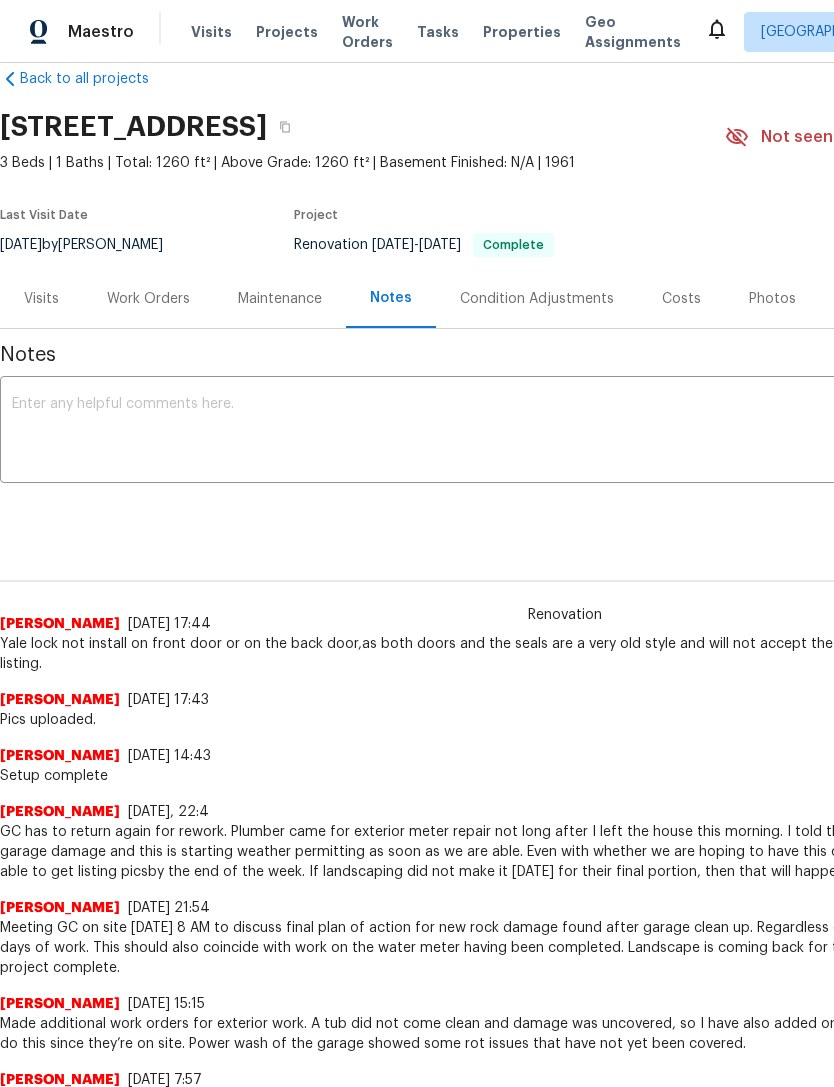 scroll, scrollTop: 34, scrollLeft: 0, axis: vertical 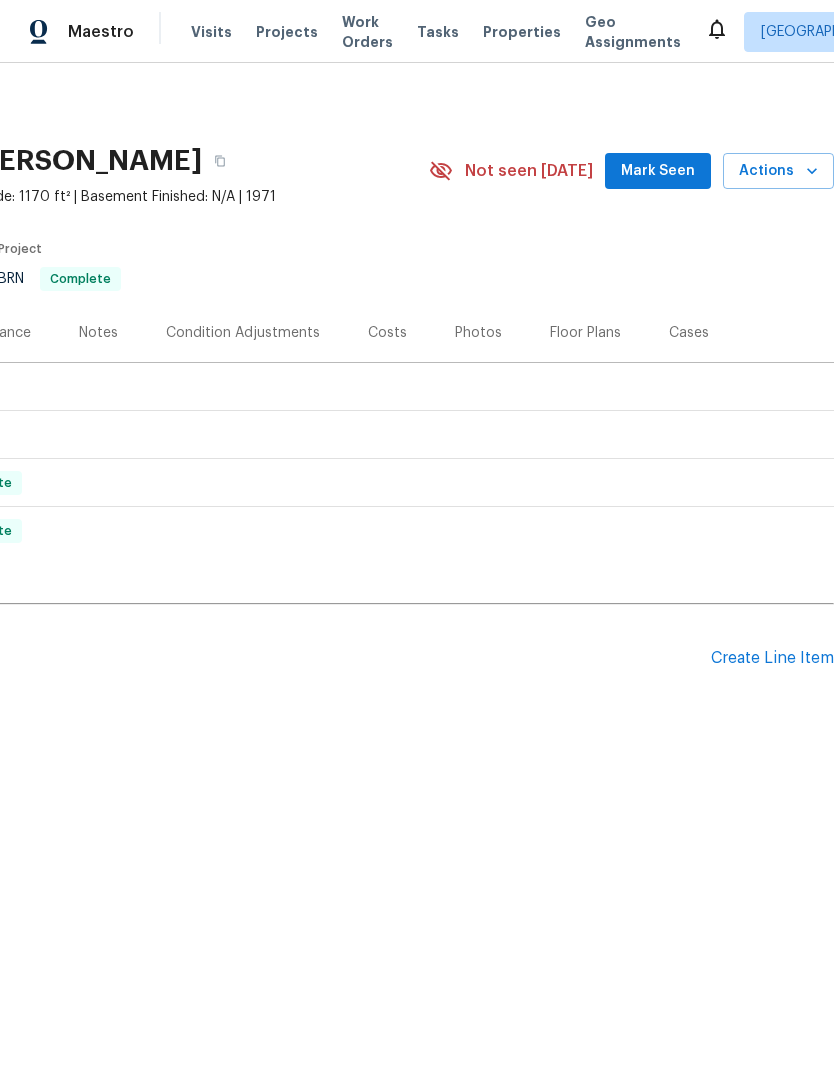 click on "Create Line Item" at bounding box center [772, 658] 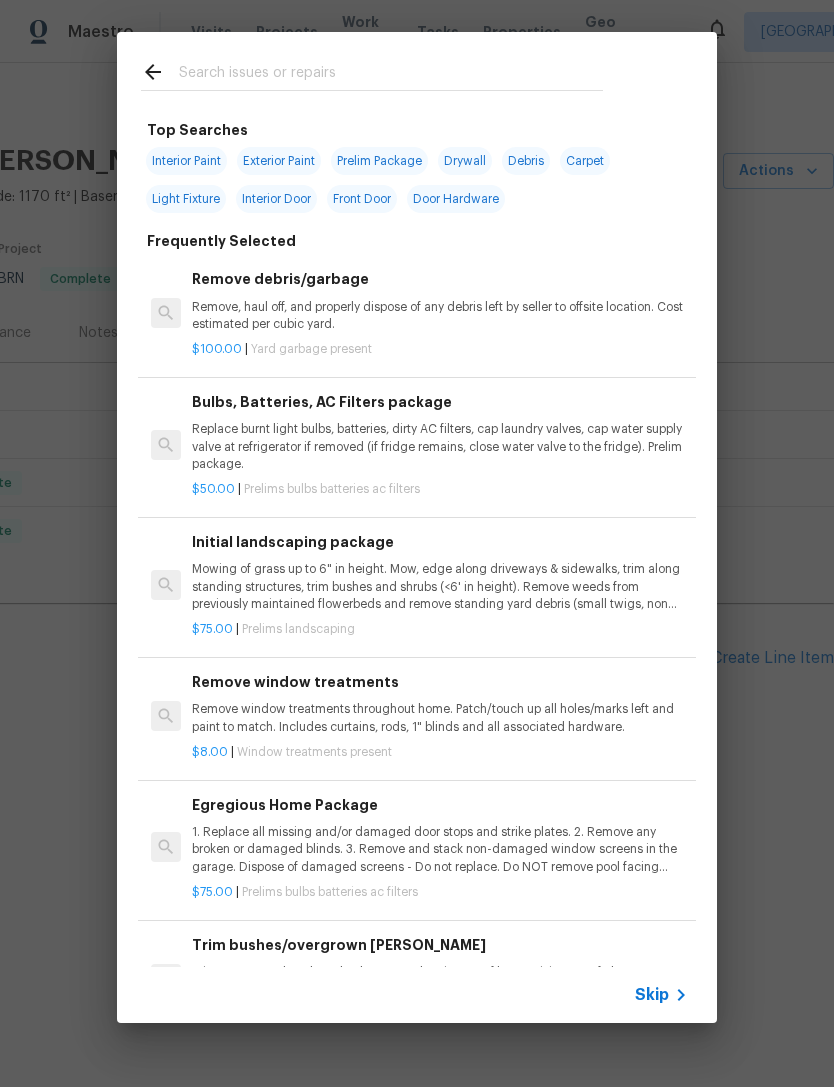 click on "Skip" at bounding box center [652, 995] 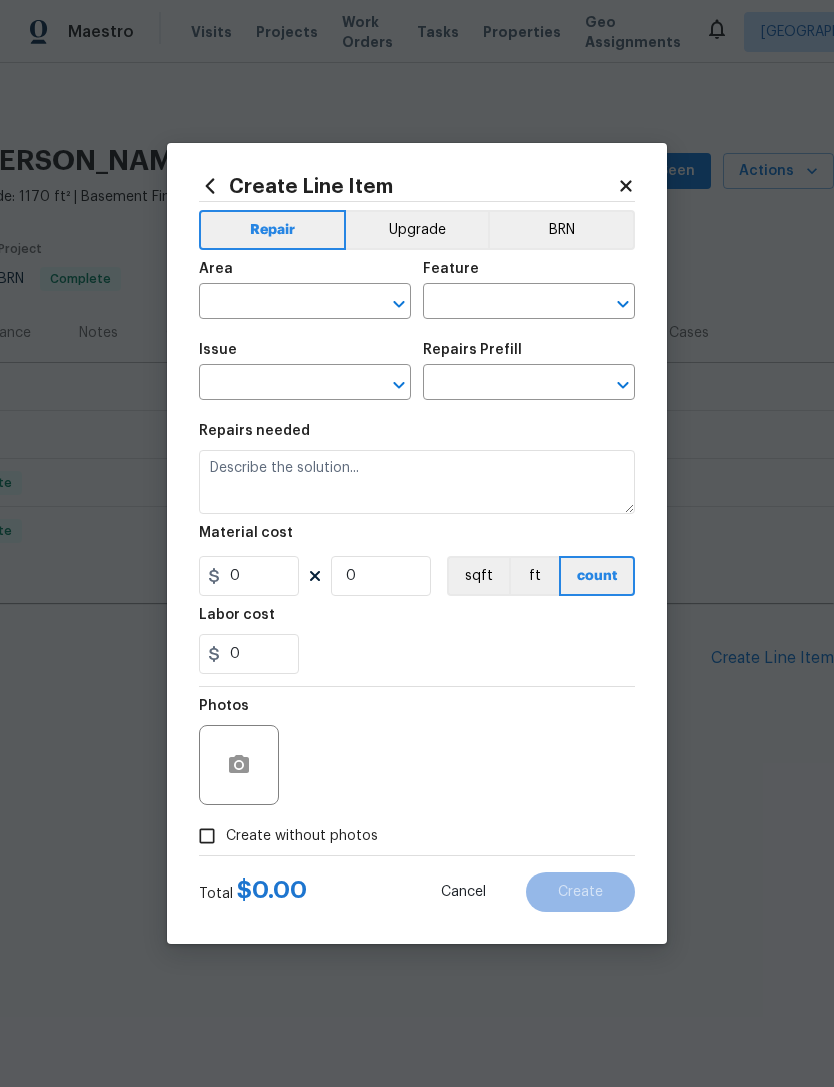 click at bounding box center (277, 303) 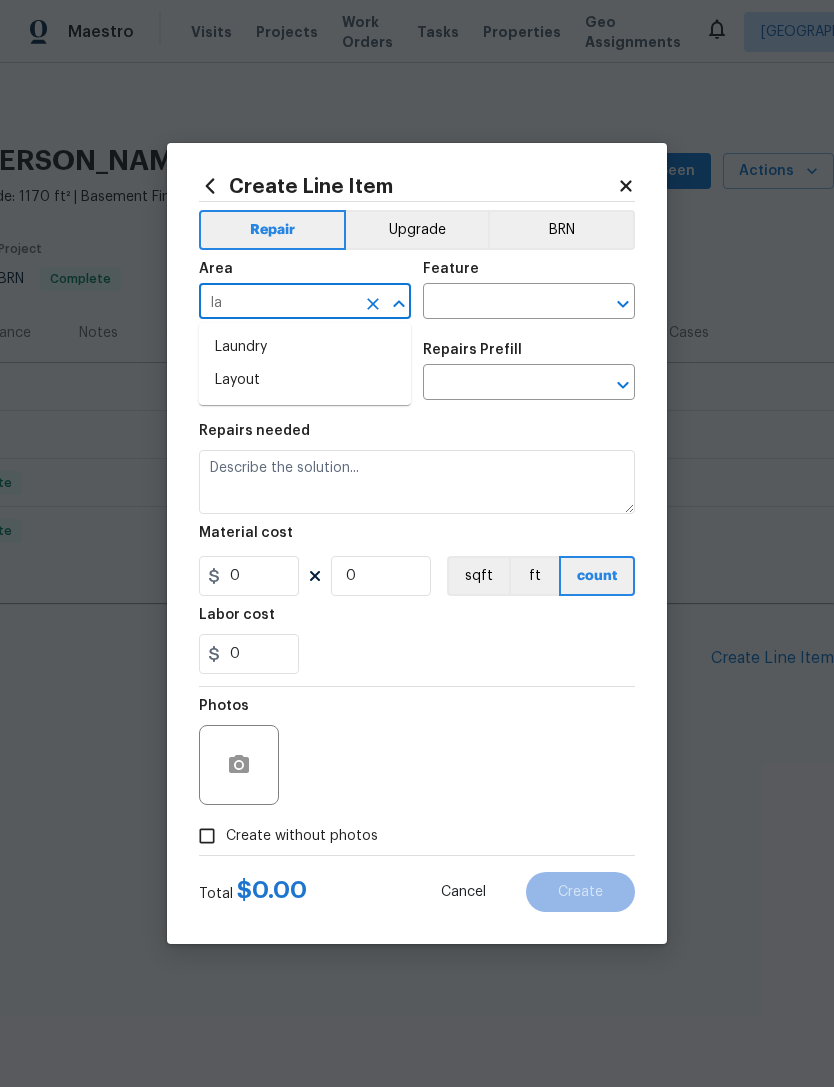 type on "l" 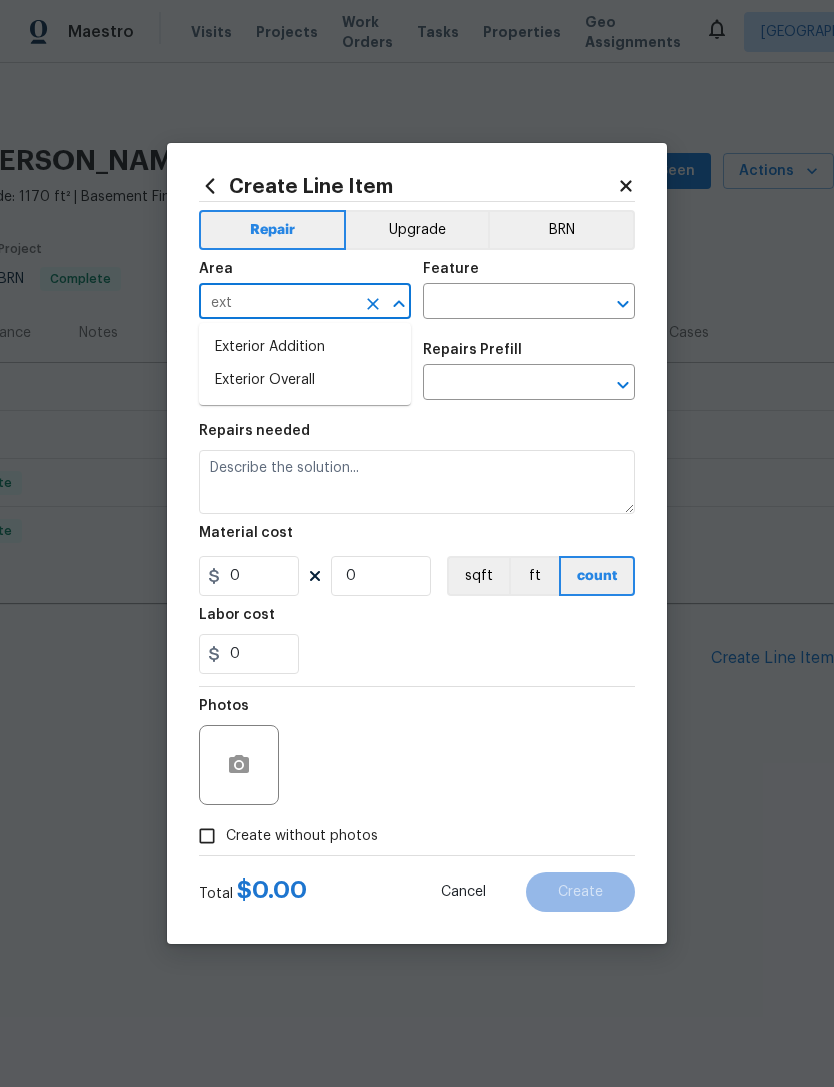 click on "Exterior Overall" at bounding box center (305, 380) 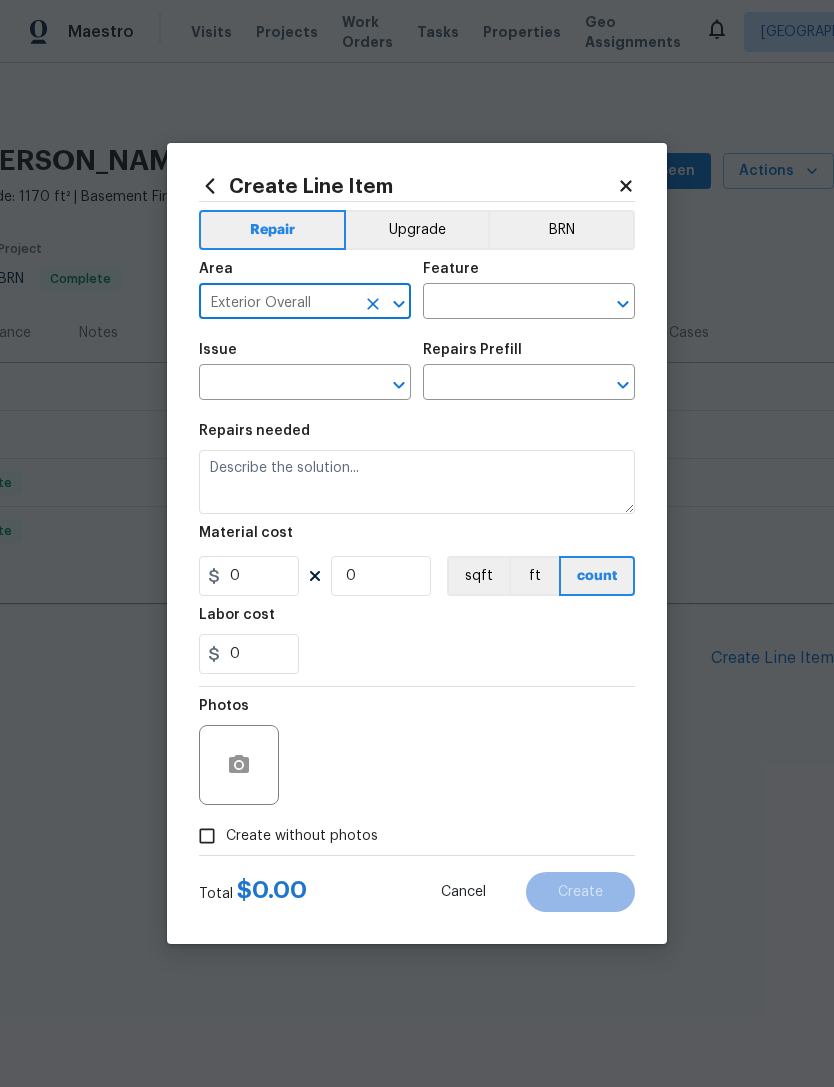 click at bounding box center [501, 303] 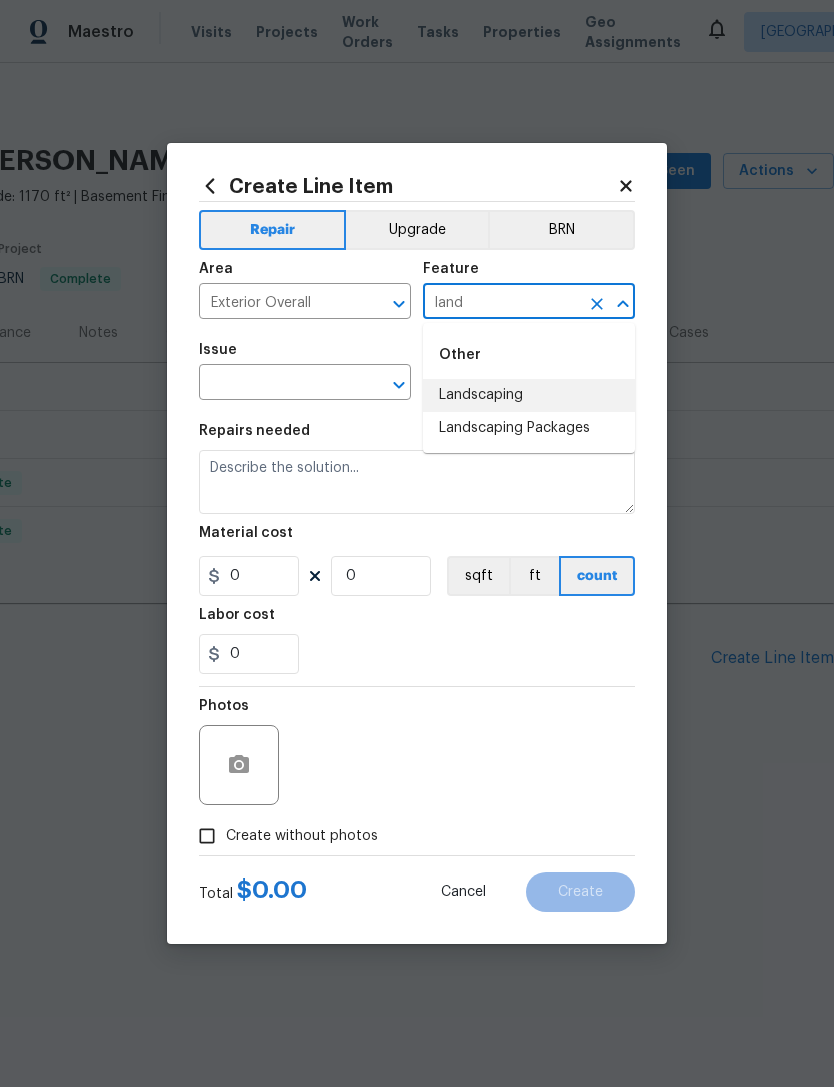 click on "Landscaping" at bounding box center [529, 395] 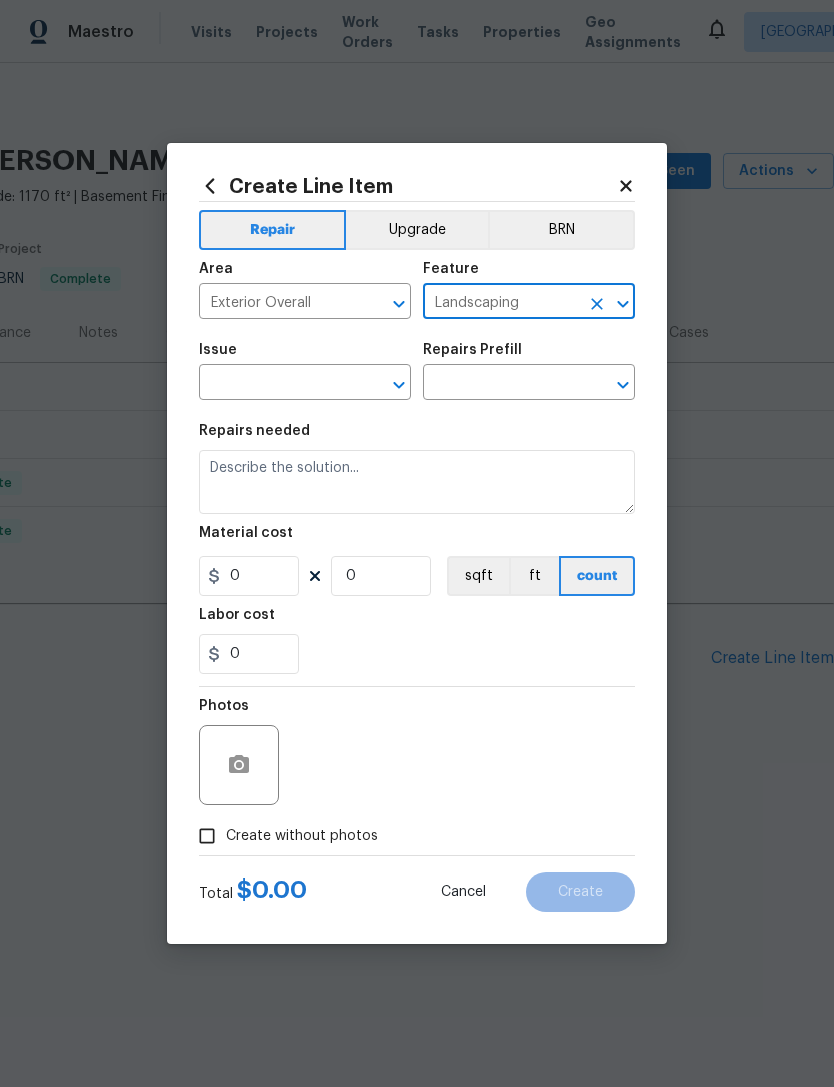 click at bounding box center (277, 384) 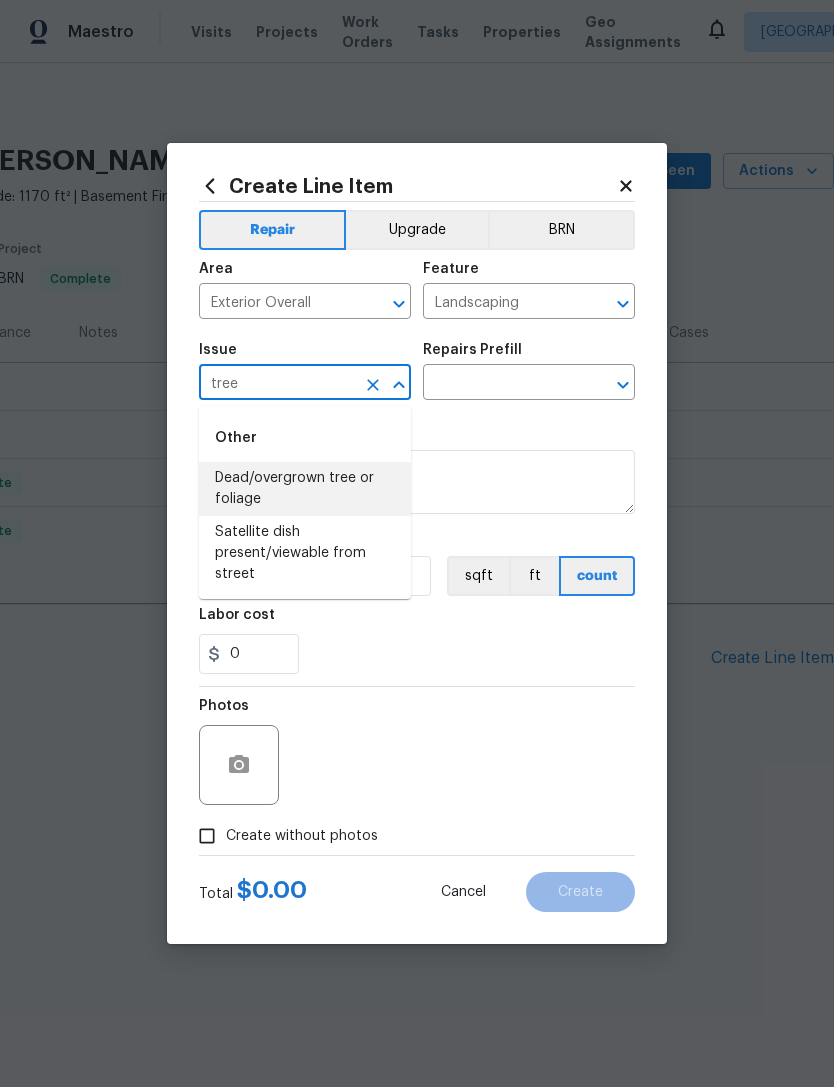 click on "Dead/overgrown tree or foliage" at bounding box center (305, 489) 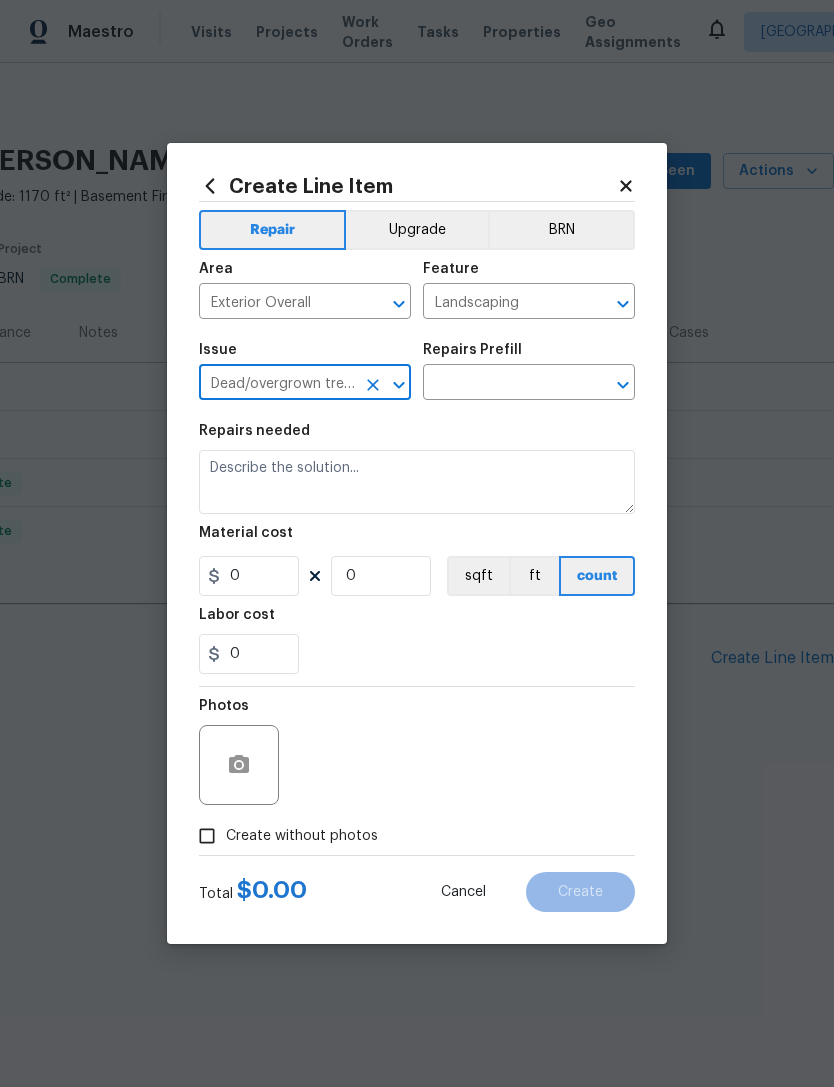 click at bounding box center (501, 384) 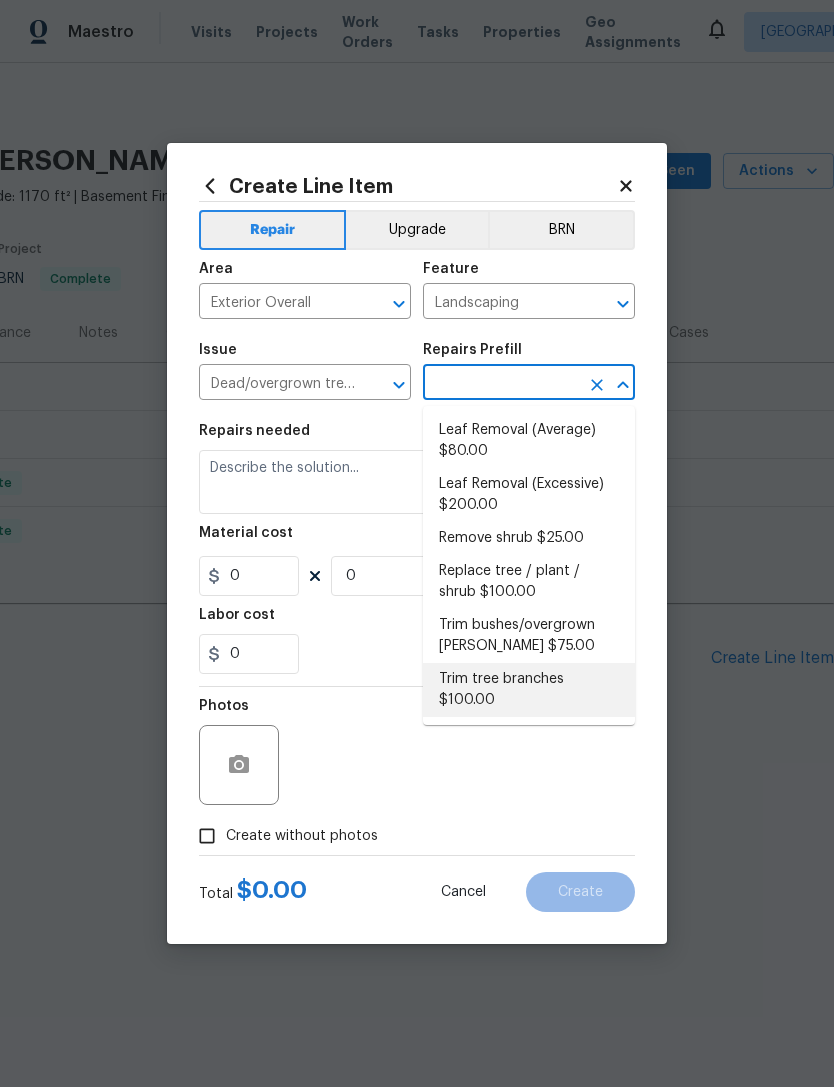 click on "Trim tree branches $100.00" at bounding box center [529, 690] 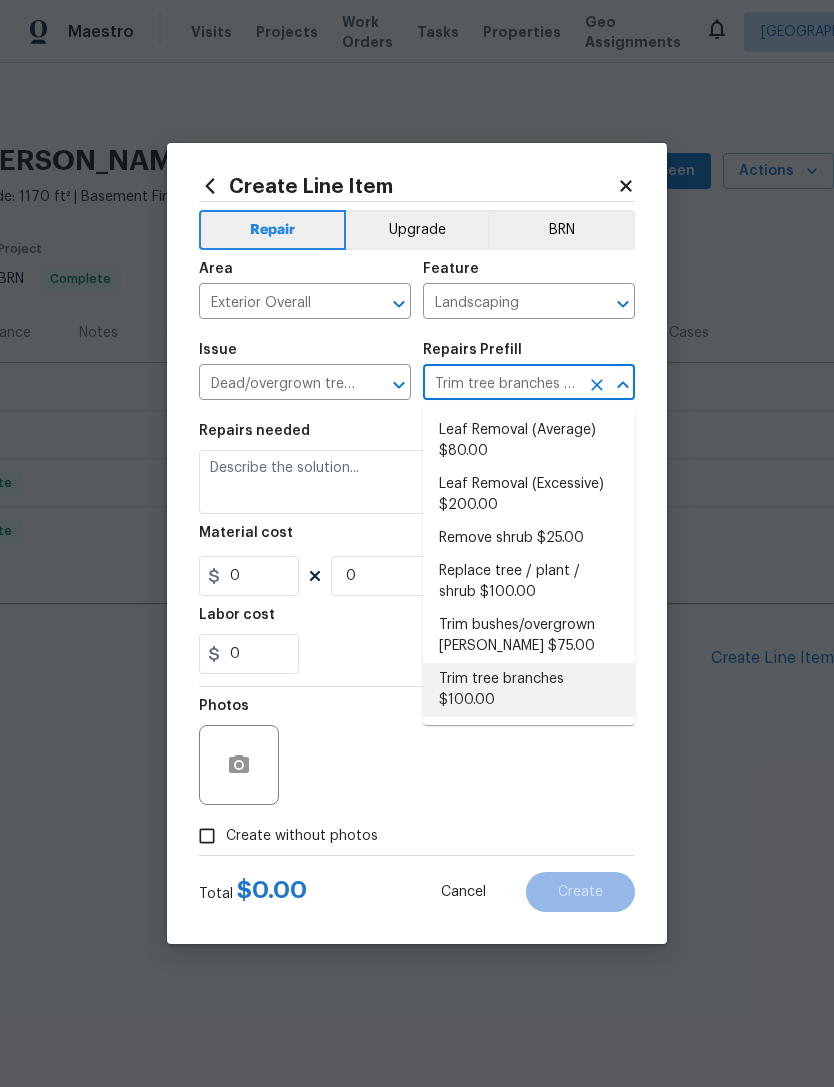 type on "Trim back overgrown tree branches in contact with home & branches hanging low over roof line." 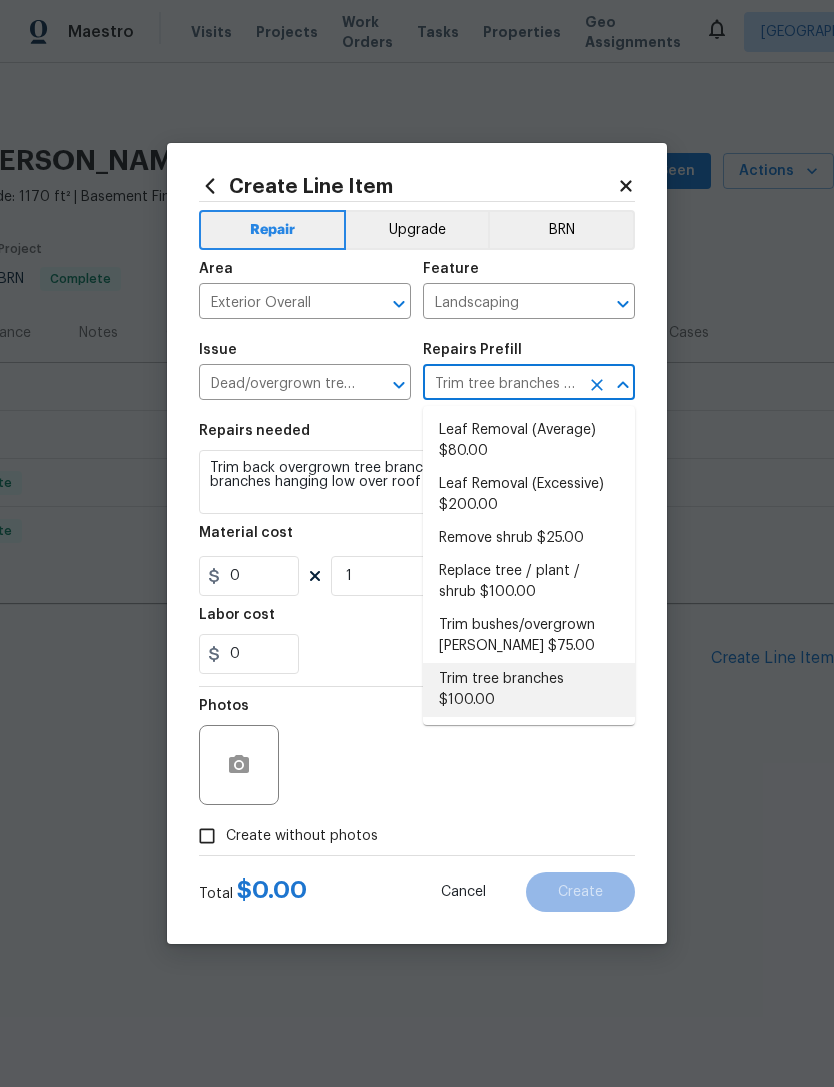 type on "100" 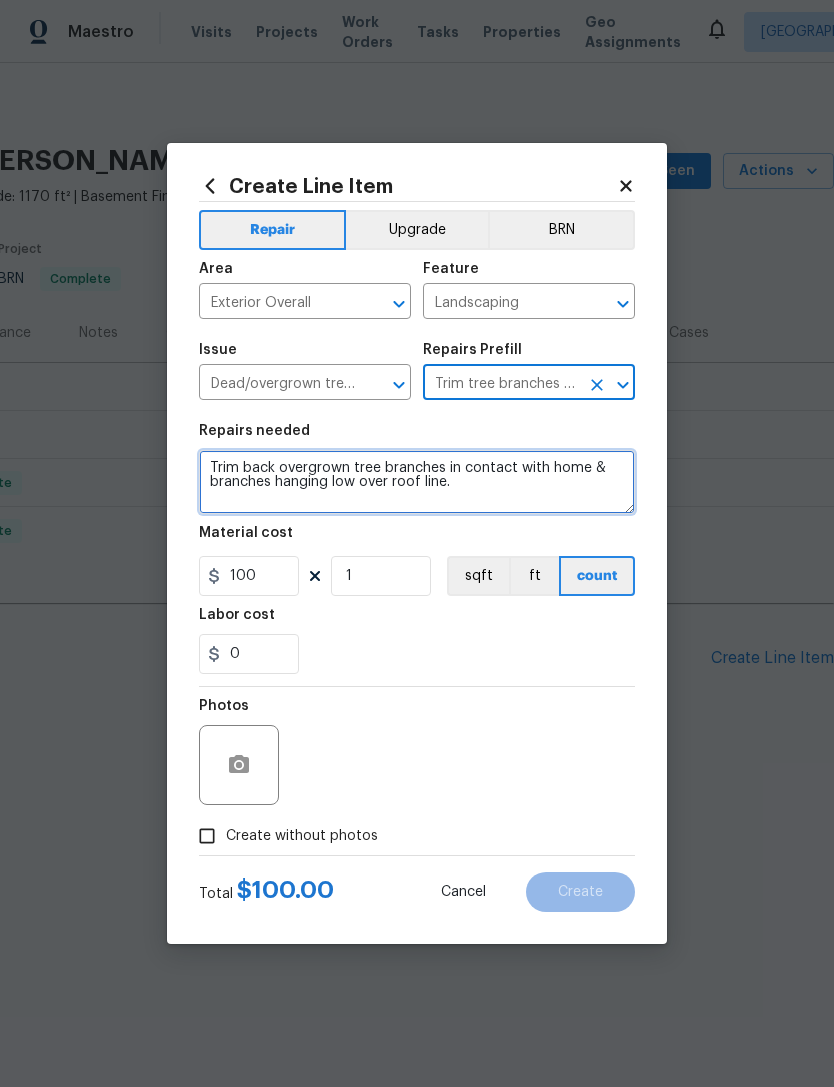 click on "Trim back overgrown tree branches in contact with home & branches hanging low over roof line." at bounding box center [417, 482] 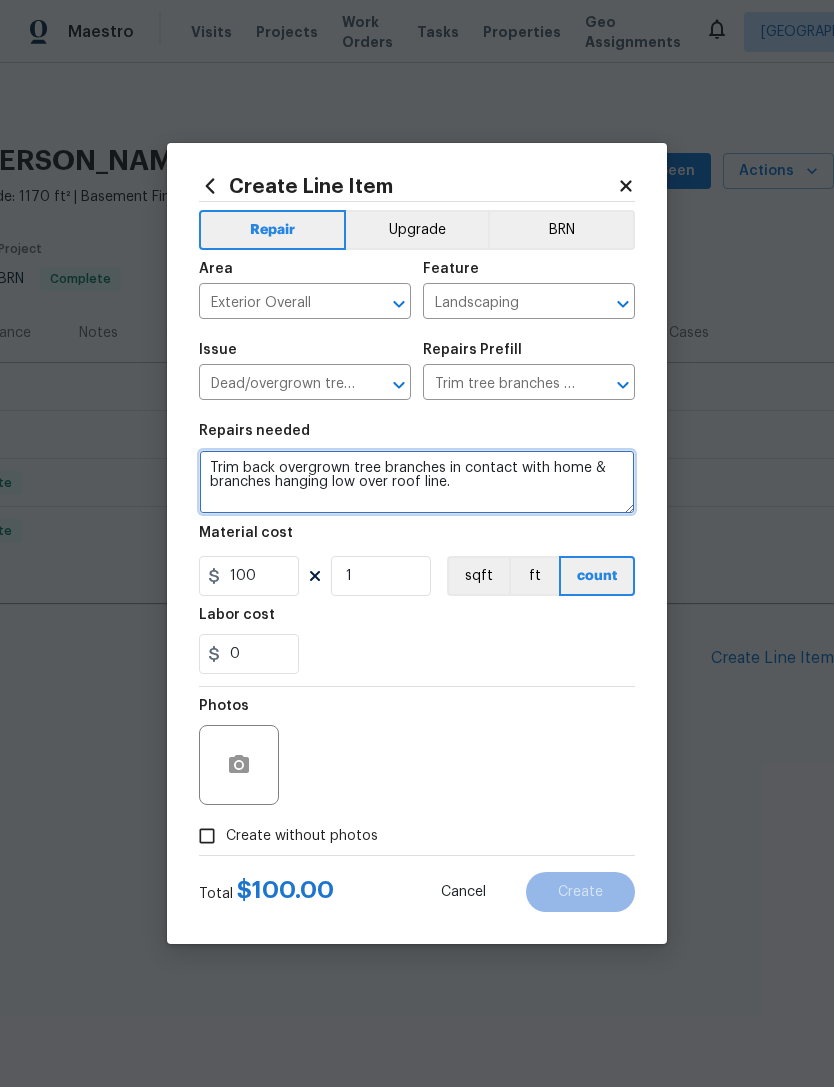 click on "Trim back overgrown tree branches in contact with home & branches hanging low over roof line." at bounding box center [417, 482] 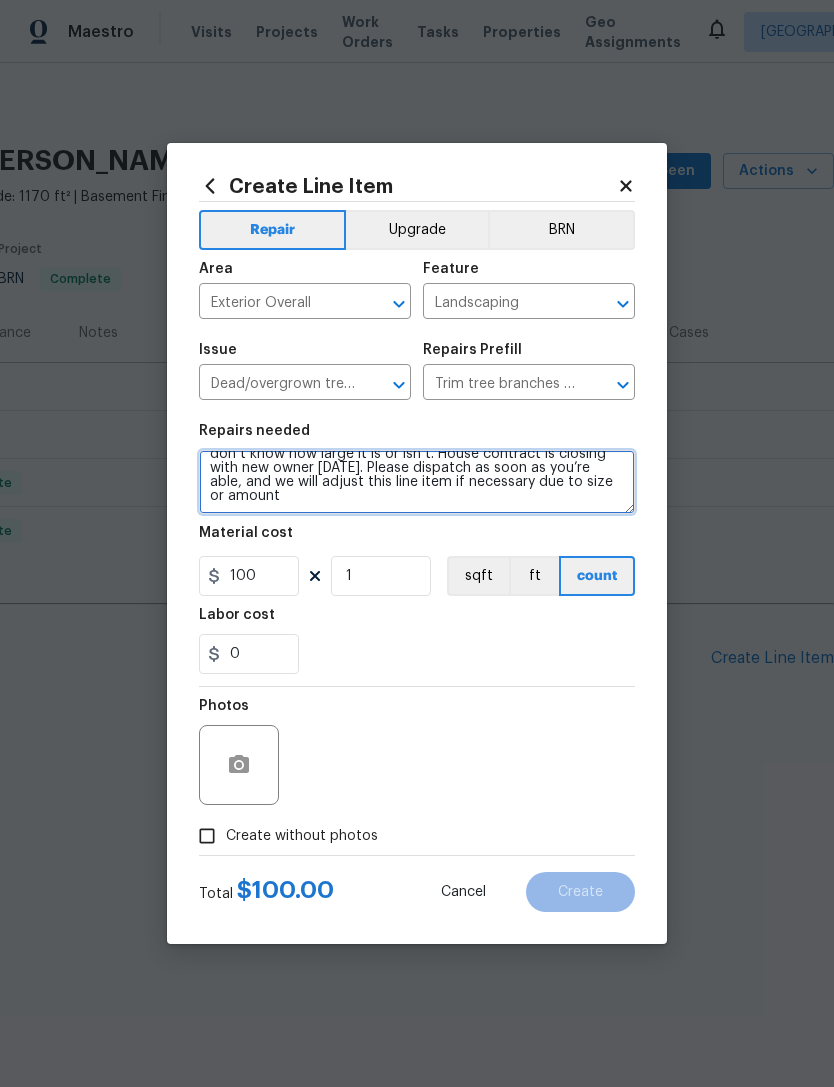 scroll, scrollTop: 28, scrollLeft: 0, axis: vertical 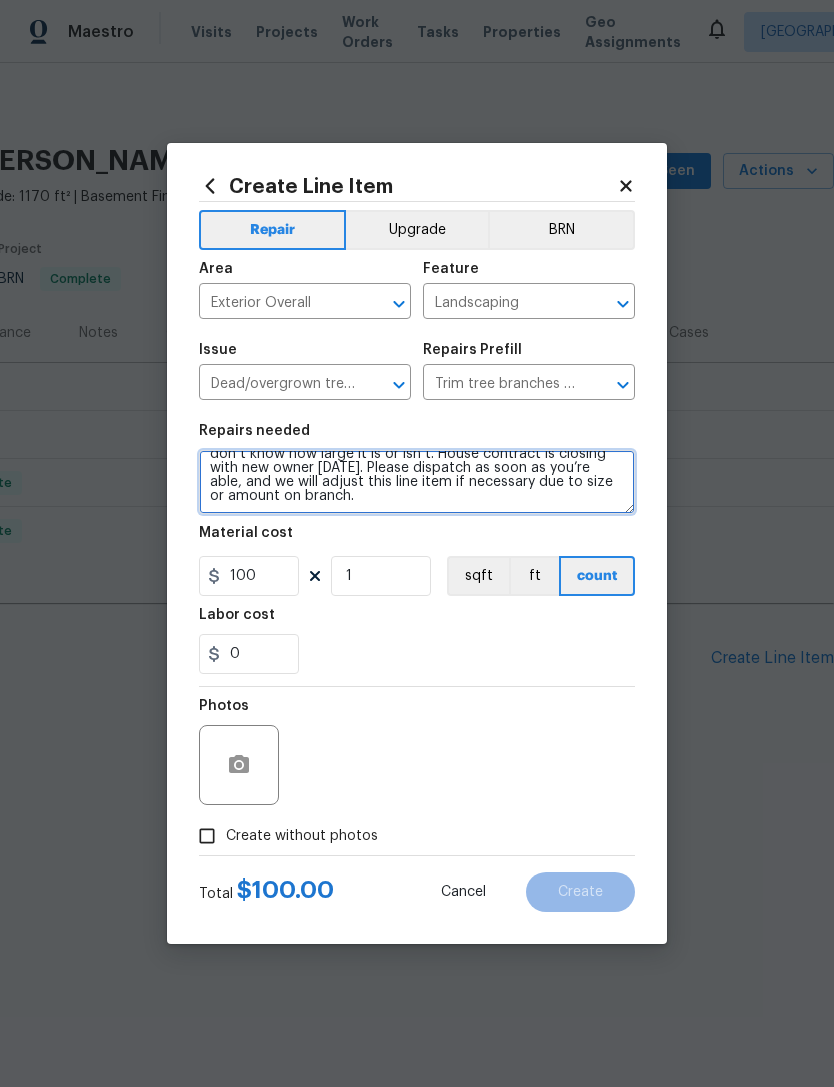 type on "Tree branch down in backyard. No pictures were taken and we don’t know how large it is or isn’t. House contract is closing with new owner [DATE]. Please dispatch as soon as you’re able, and we will adjust this line item if necessary due to size or amount on branch." 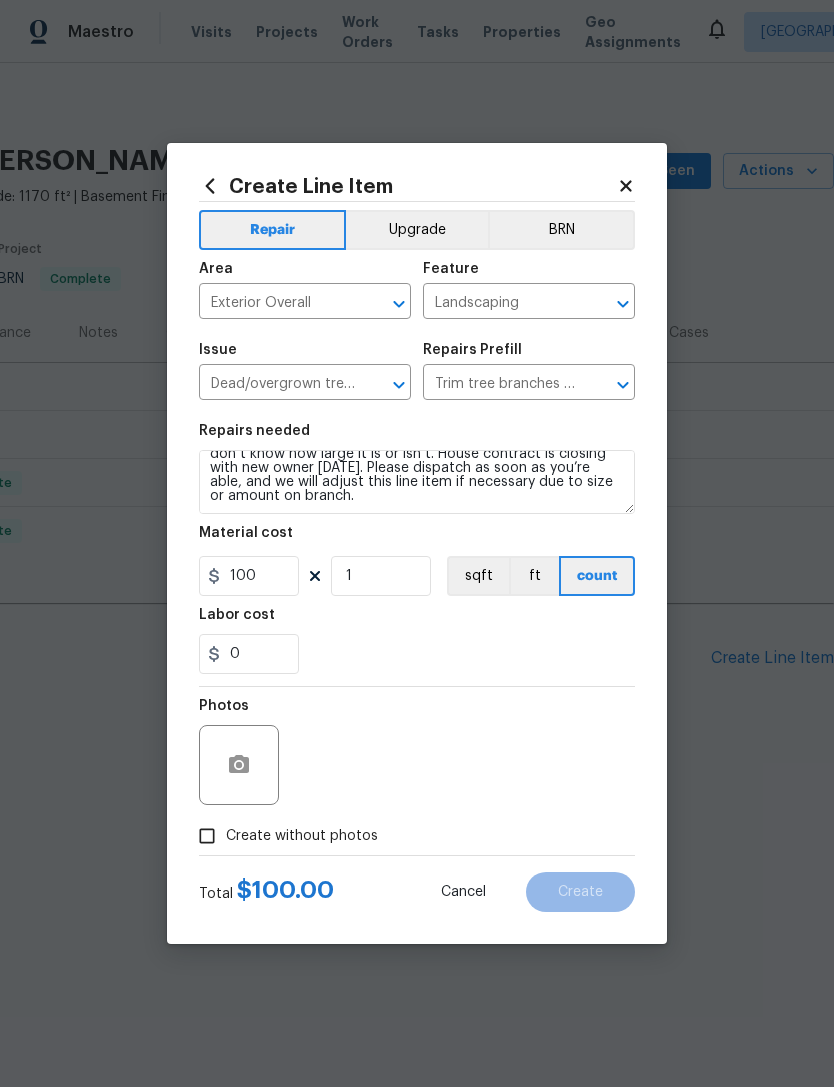 click on "BRN" at bounding box center [561, 230] 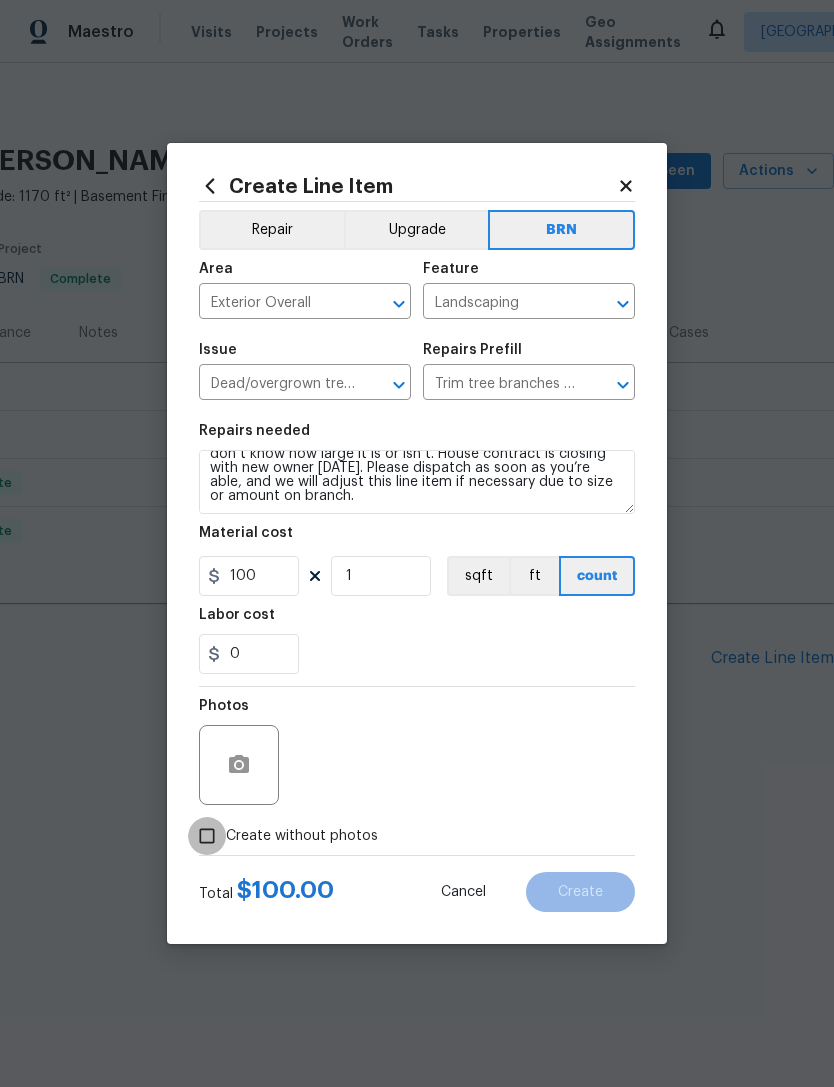 click on "Create without photos" at bounding box center (207, 836) 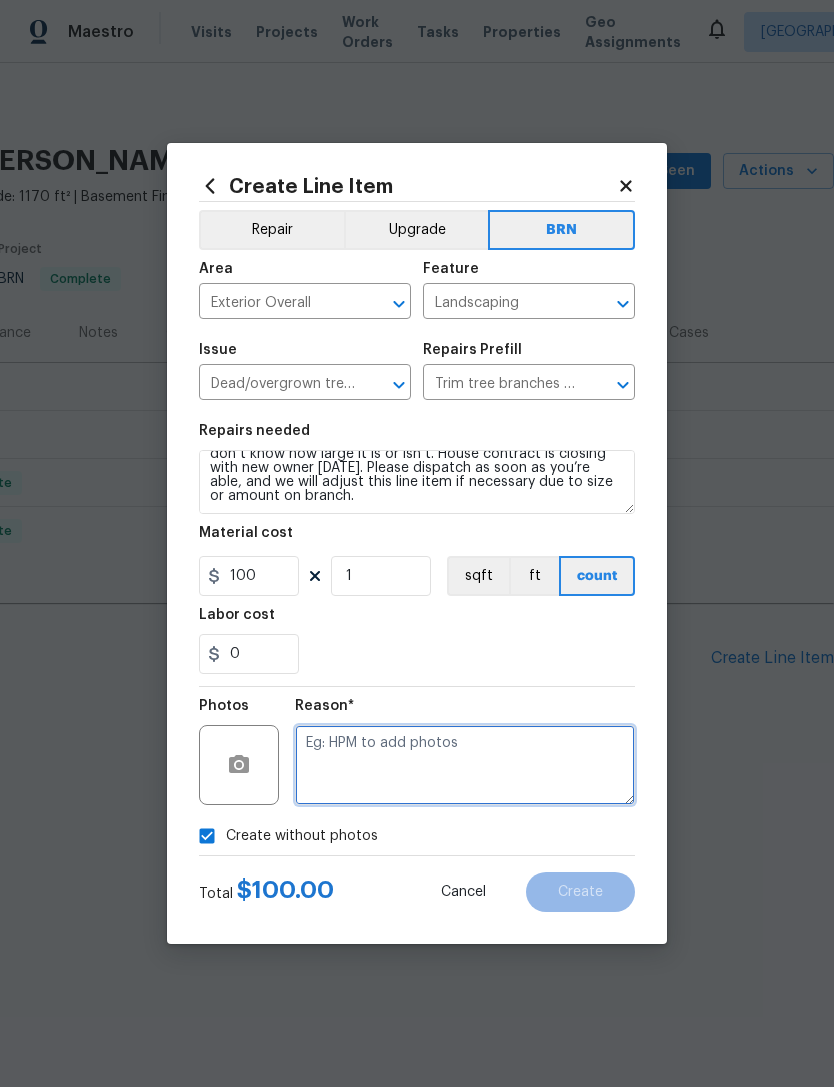 click at bounding box center [465, 765] 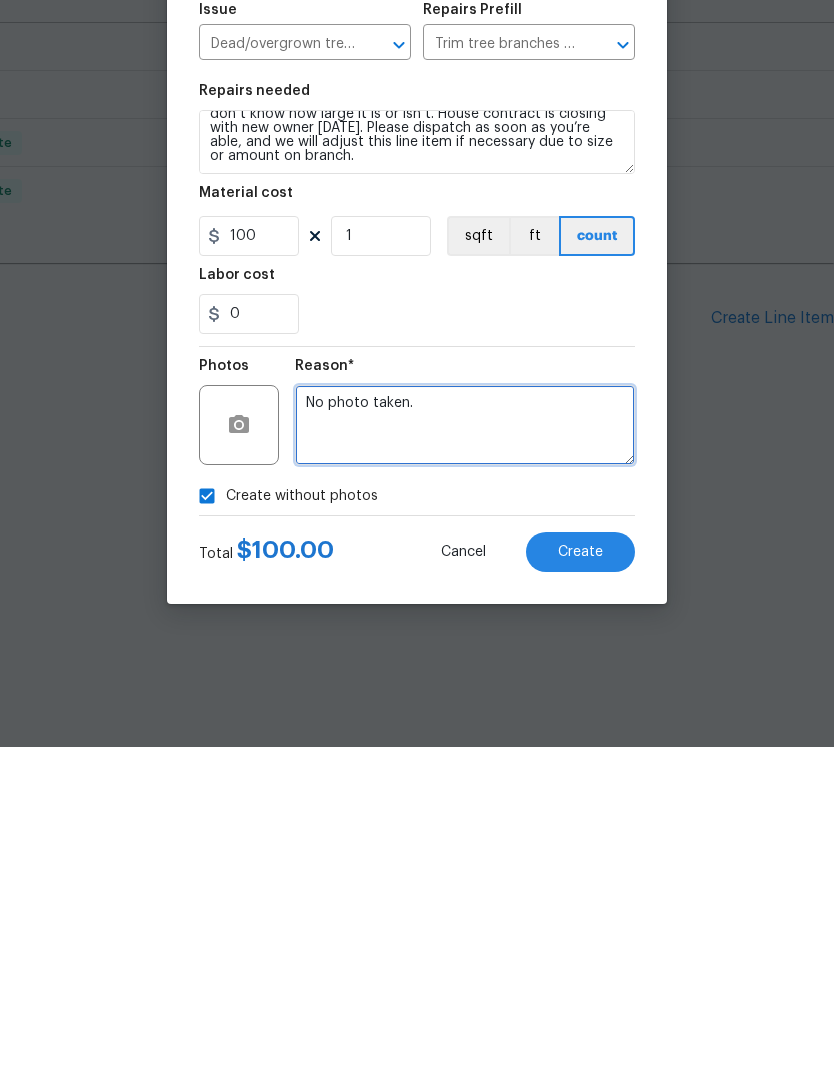 type on "No photo taken." 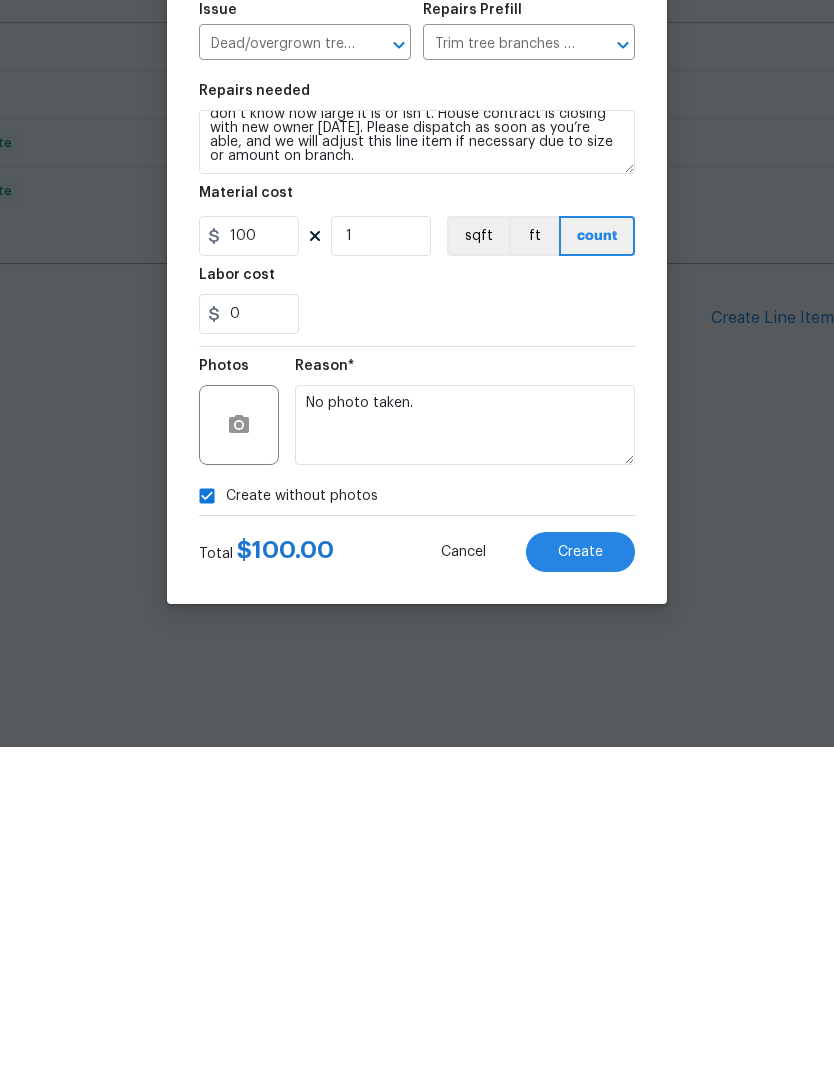 click on "Create" at bounding box center (580, 892) 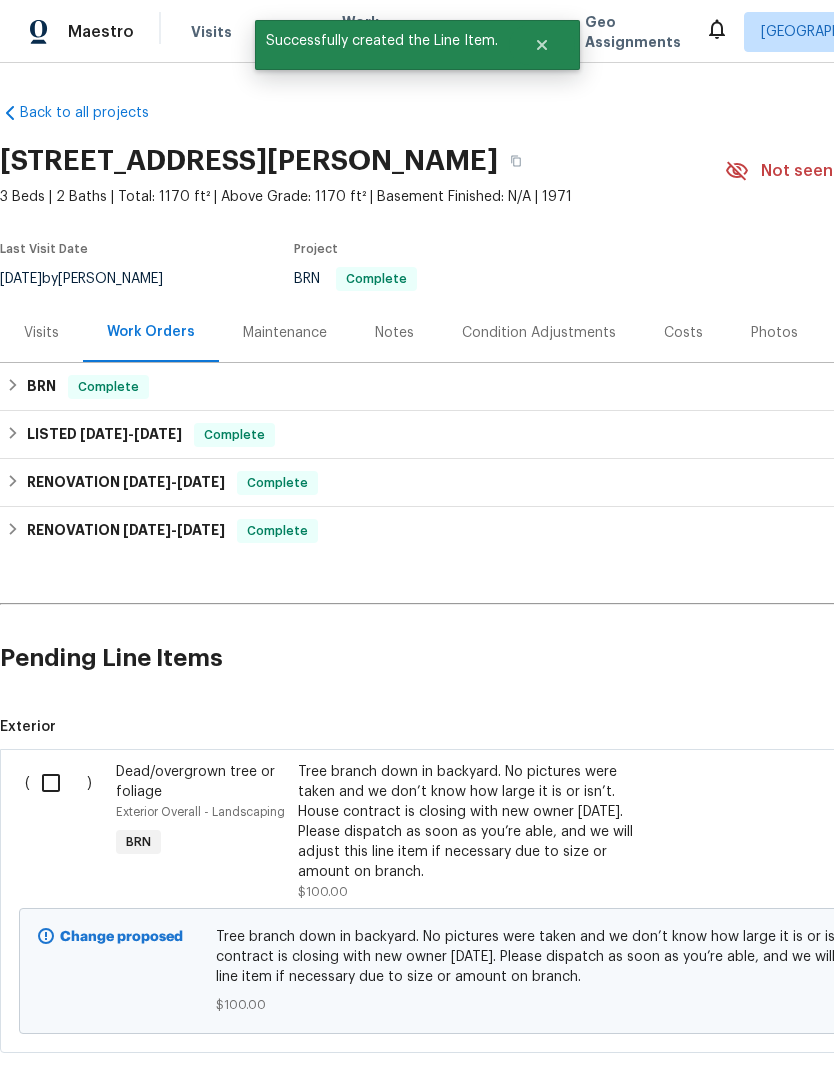 scroll, scrollTop: 0, scrollLeft: 0, axis: both 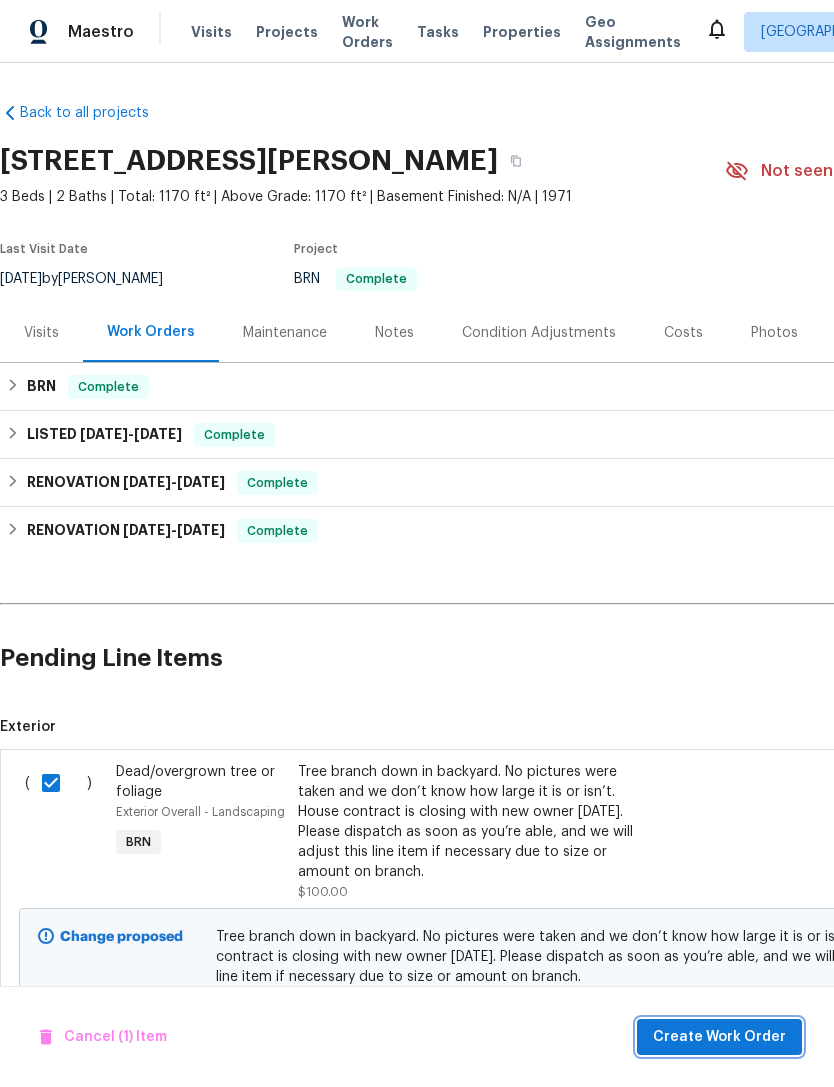 click on "Create Work Order" at bounding box center (719, 1037) 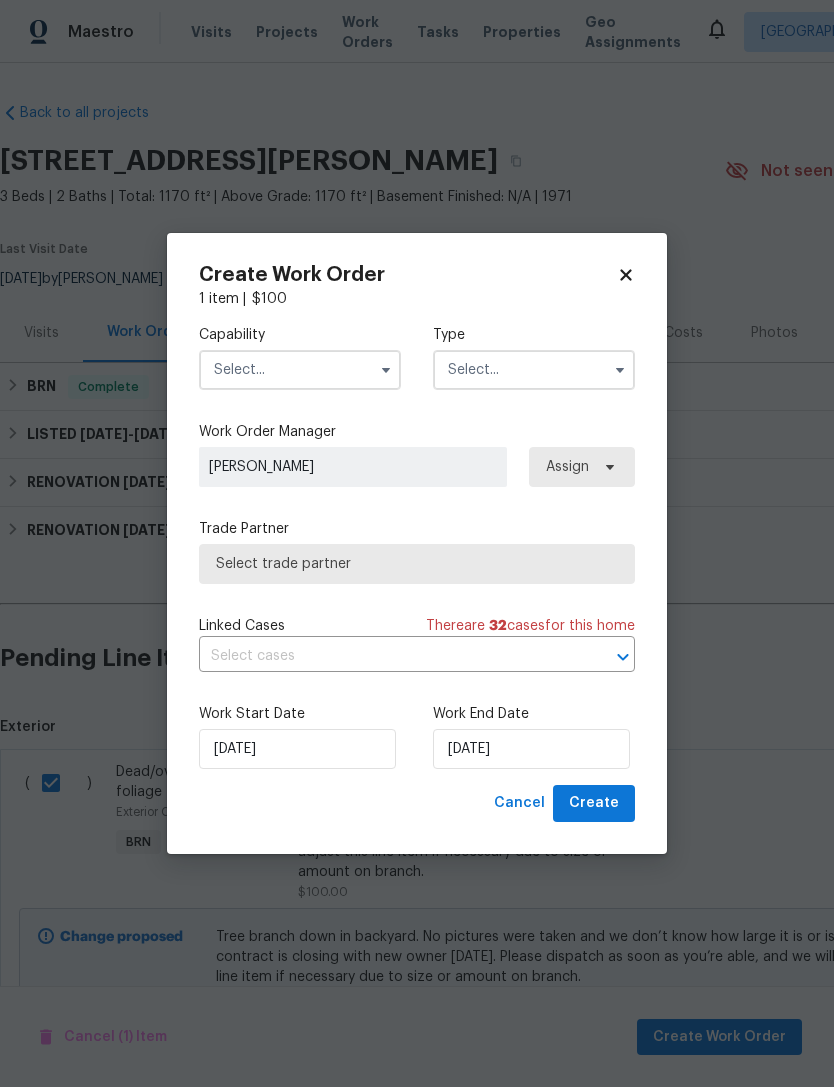 click at bounding box center (300, 370) 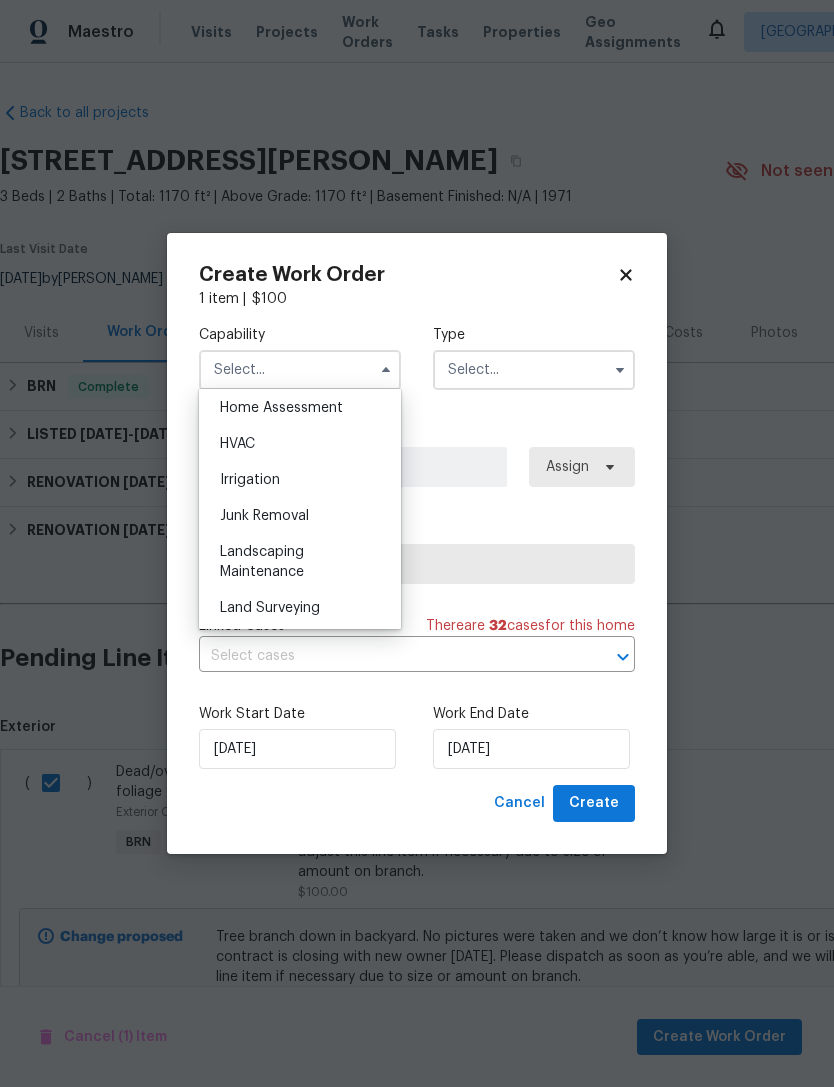 scroll, scrollTop: 1180, scrollLeft: 0, axis: vertical 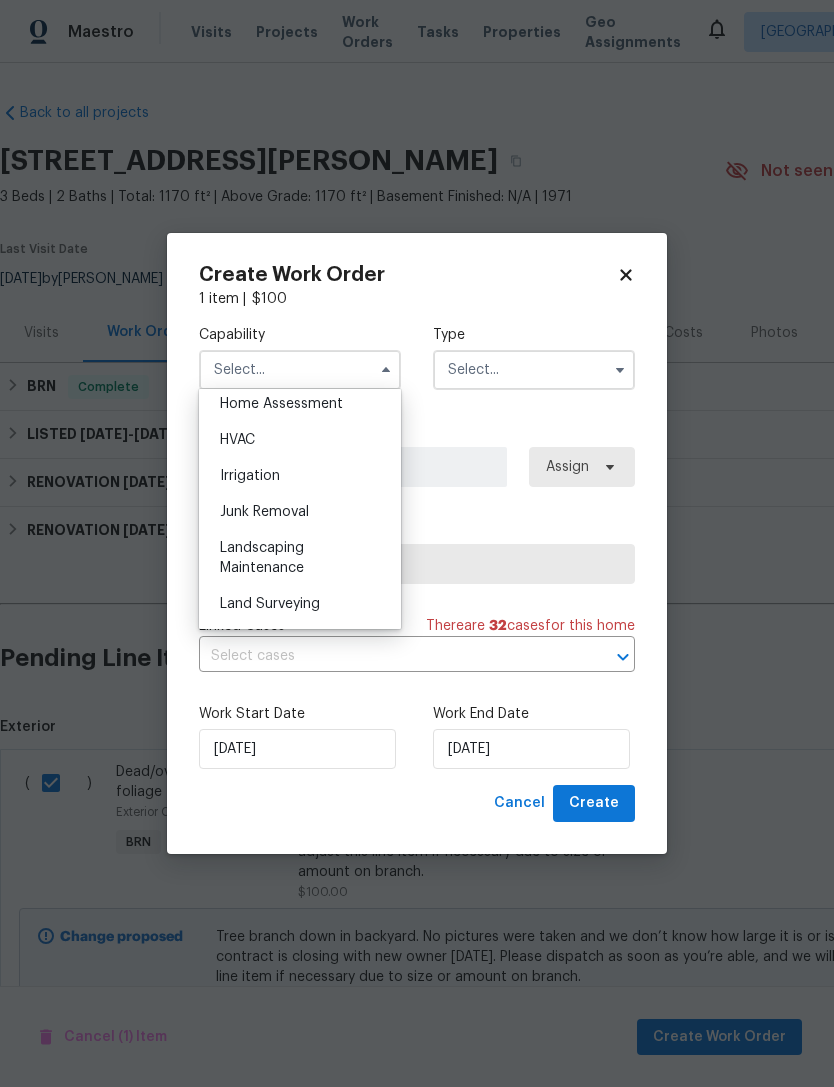 click on "Landscaping Maintenance" at bounding box center (262, 558) 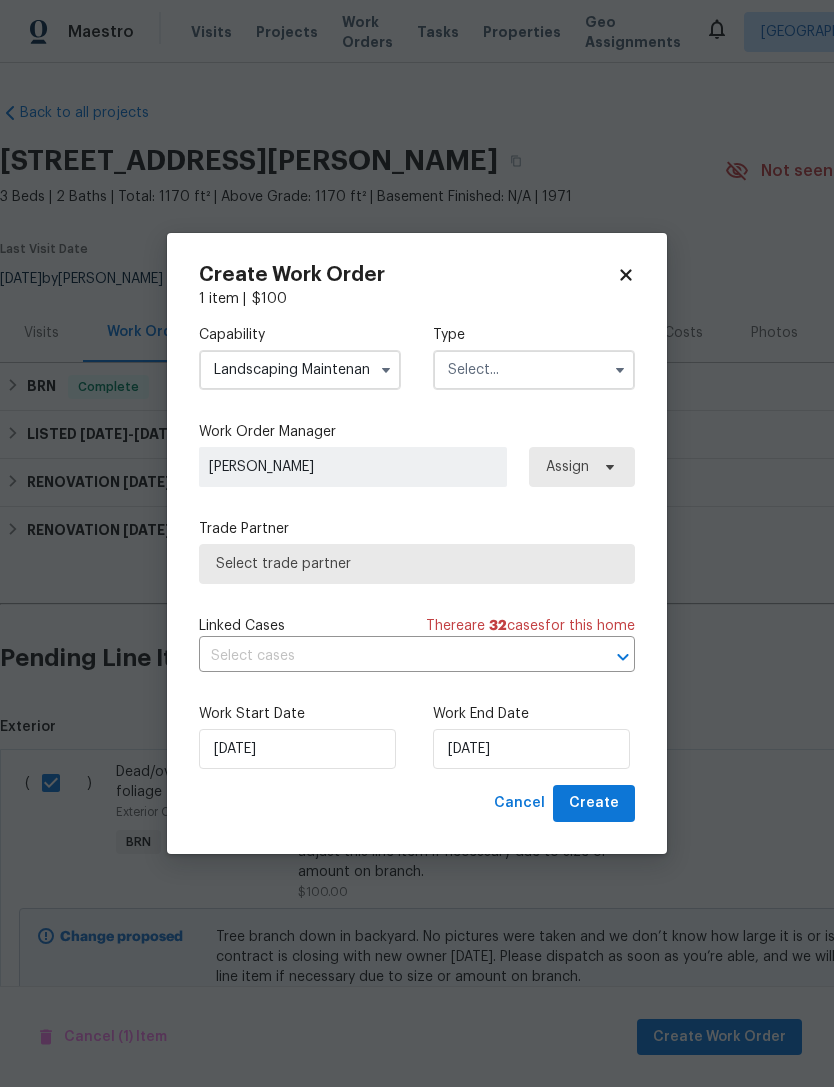 click at bounding box center [534, 370] 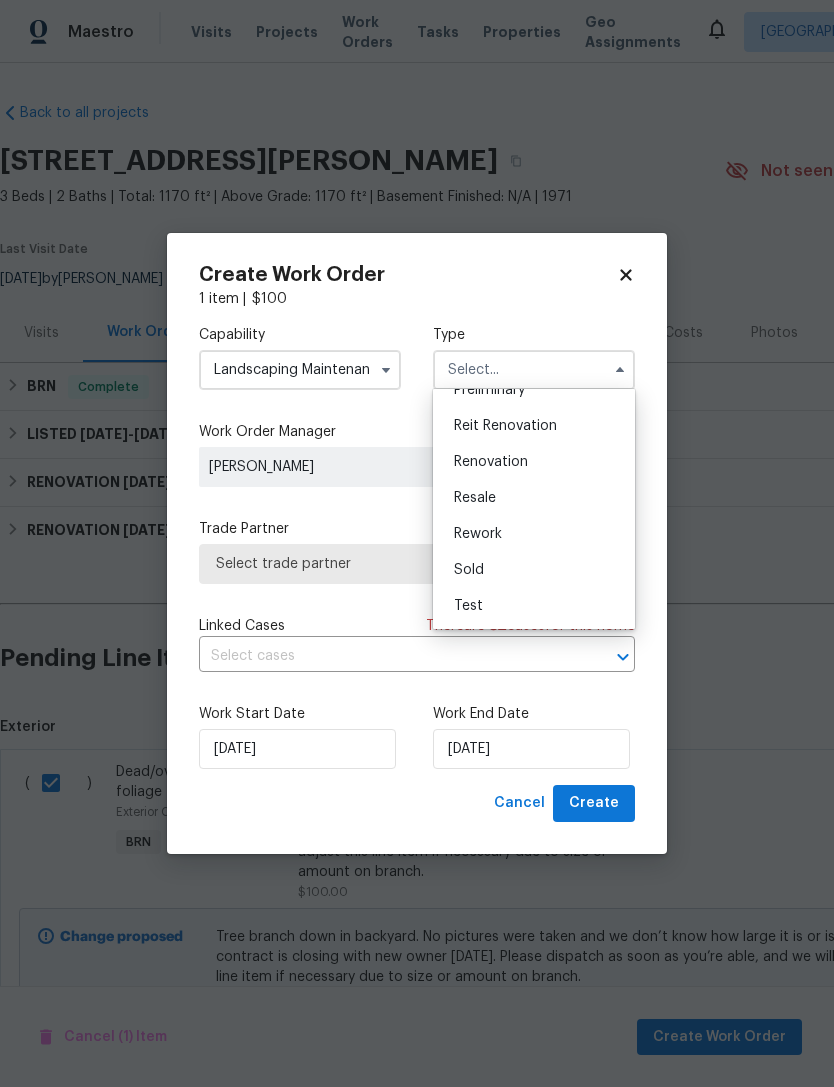 scroll, scrollTop: 454, scrollLeft: 0, axis: vertical 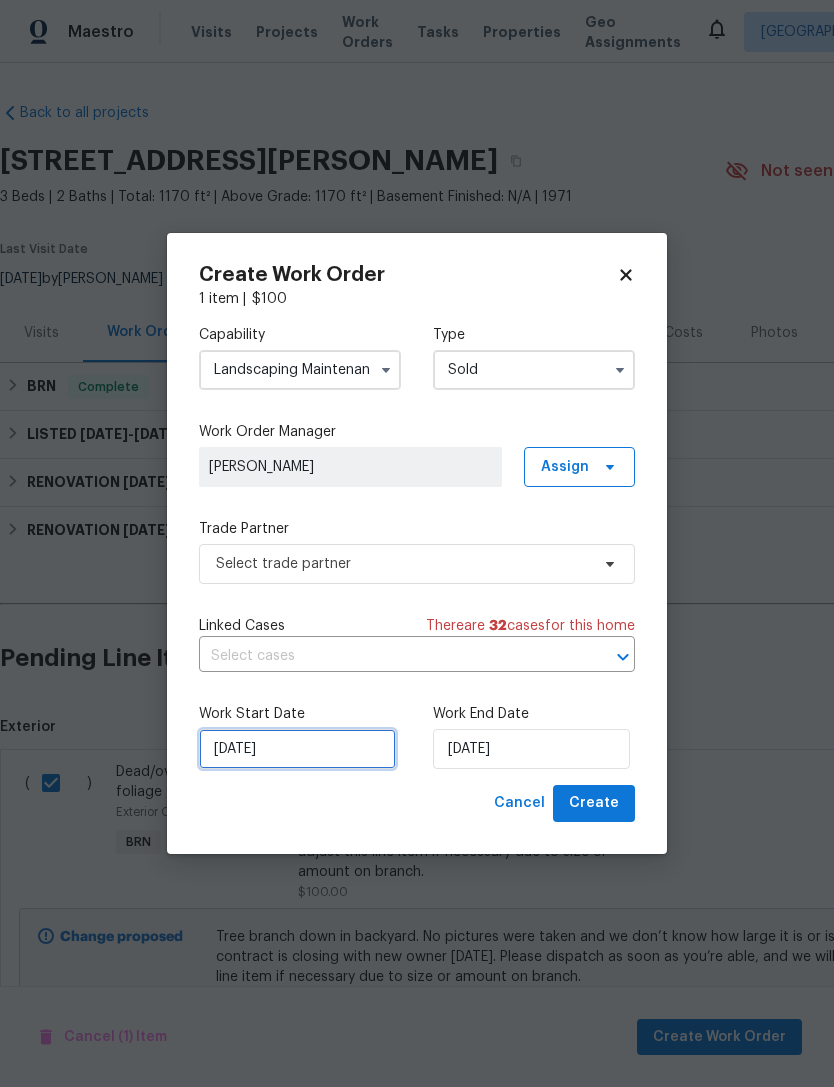 click on "[DATE]" at bounding box center [297, 749] 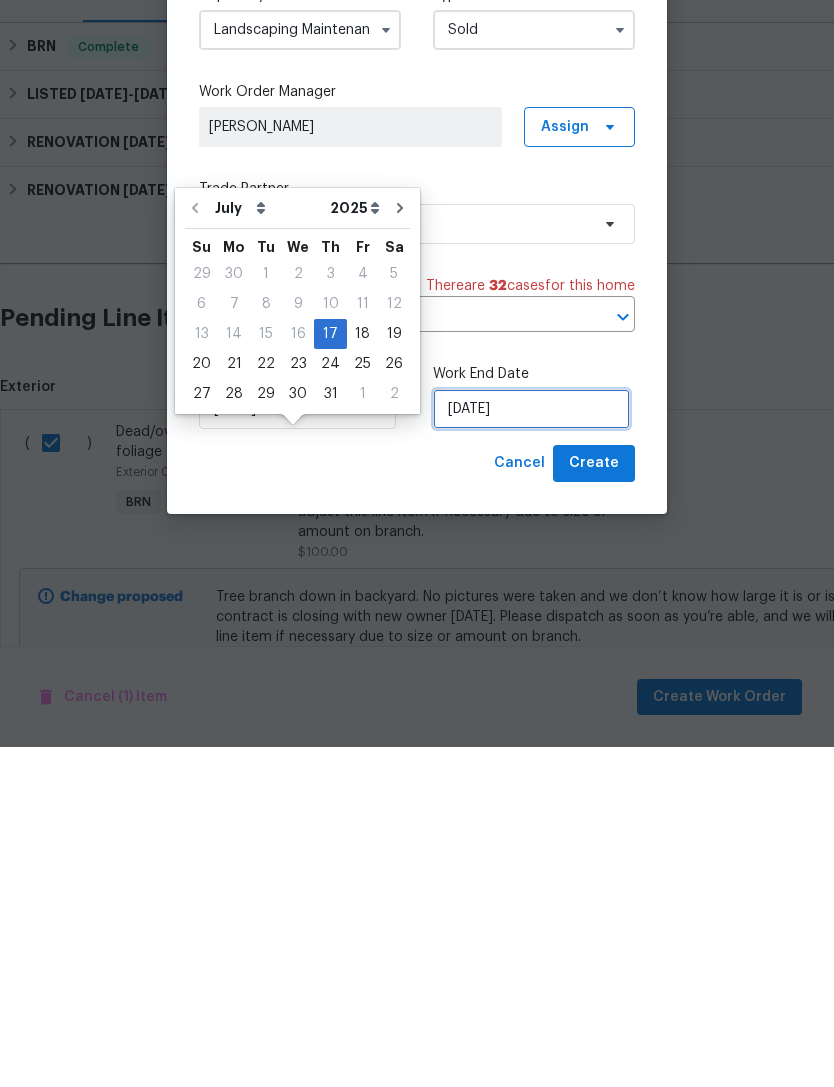 click on "[DATE]" at bounding box center [531, 749] 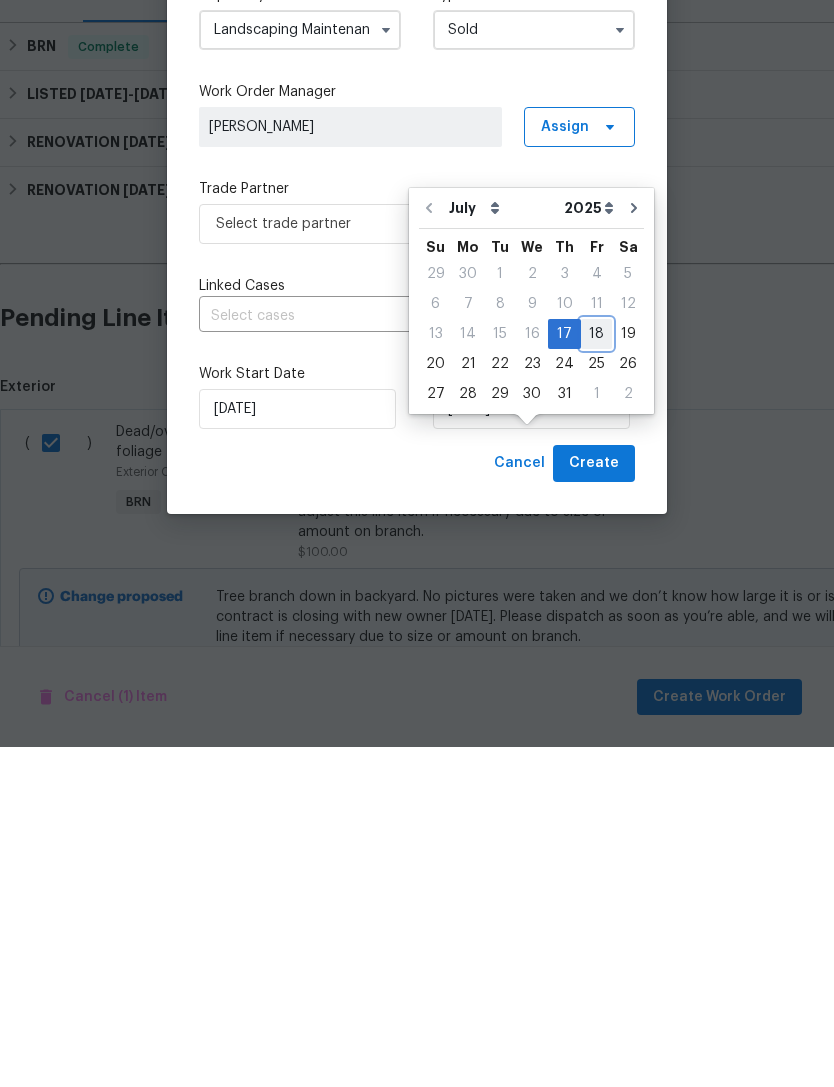 click on "18" at bounding box center (596, 674) 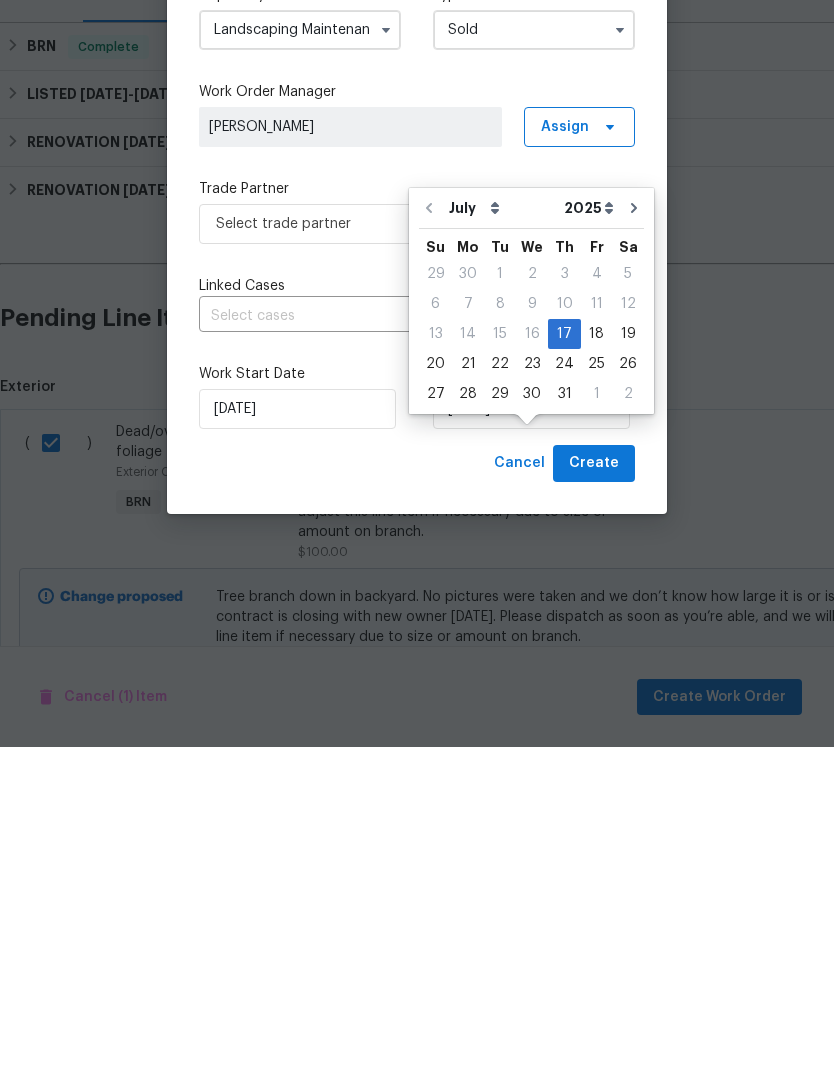 scroll, scrollTop: 64, scrollLeft: 0, axis: vertical 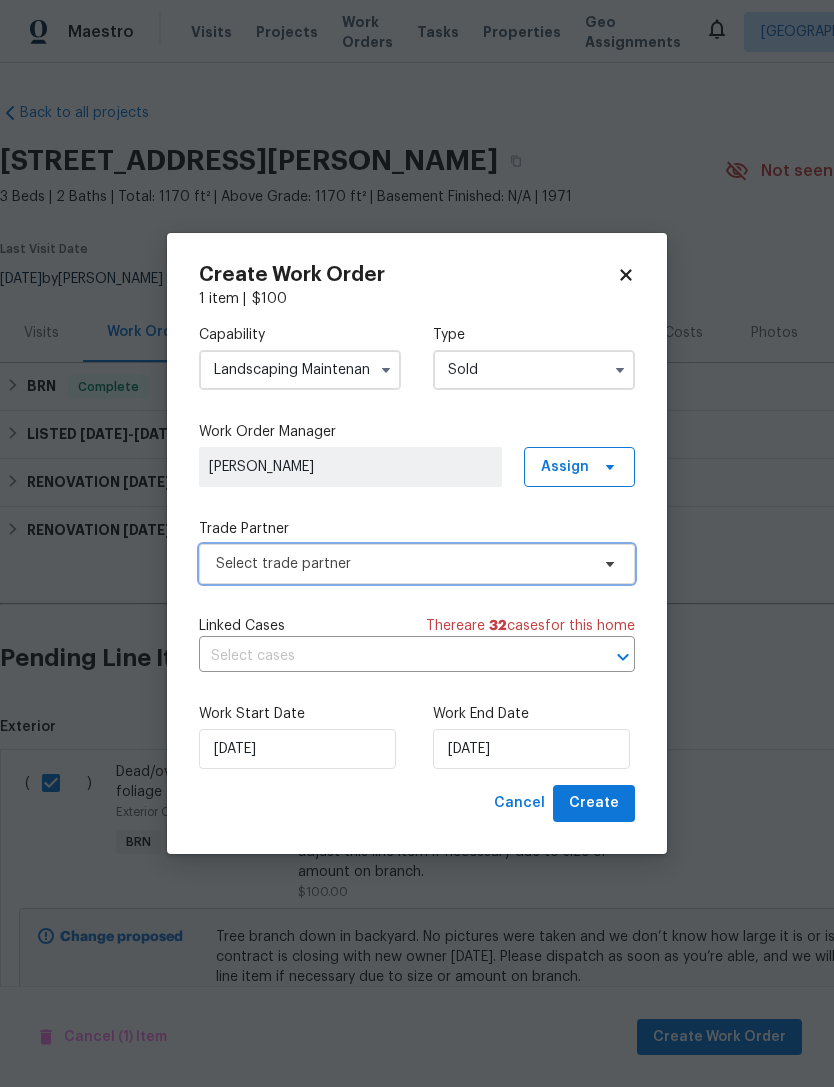 click on "Select trade partner" at bounding box center (402, 564) 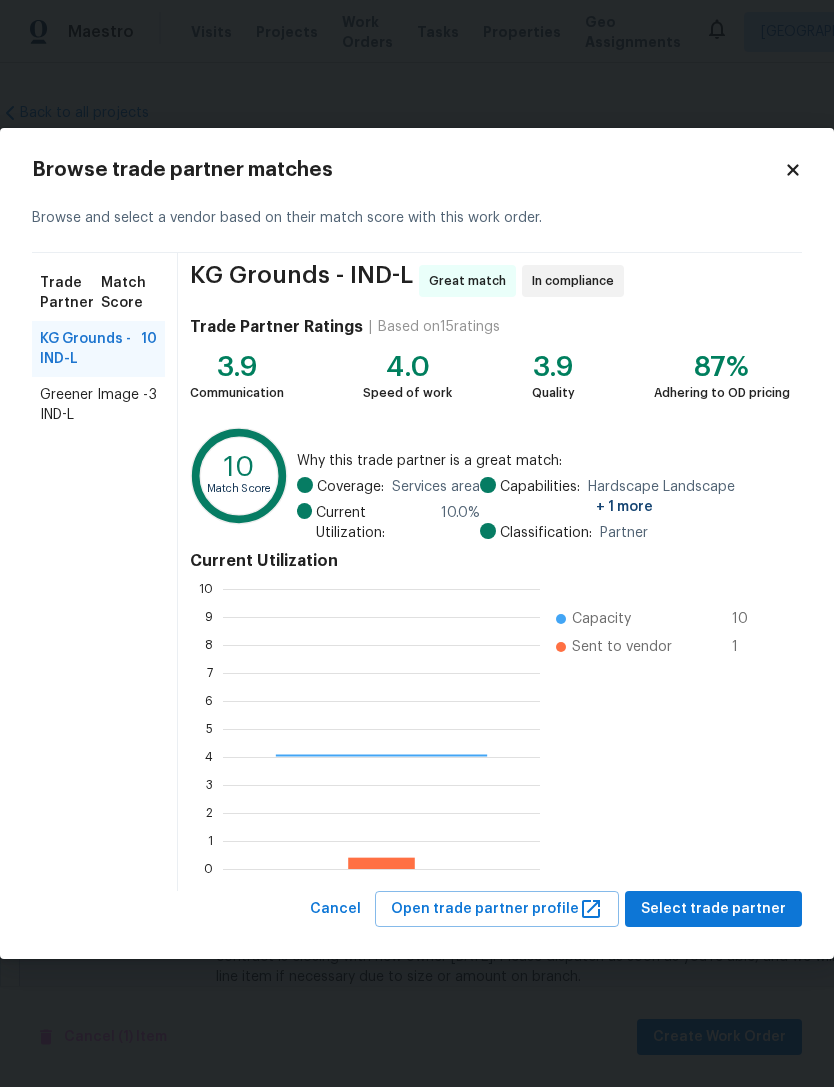 scroll, scrollTop: 2, scrollLeft: 2, axis: both 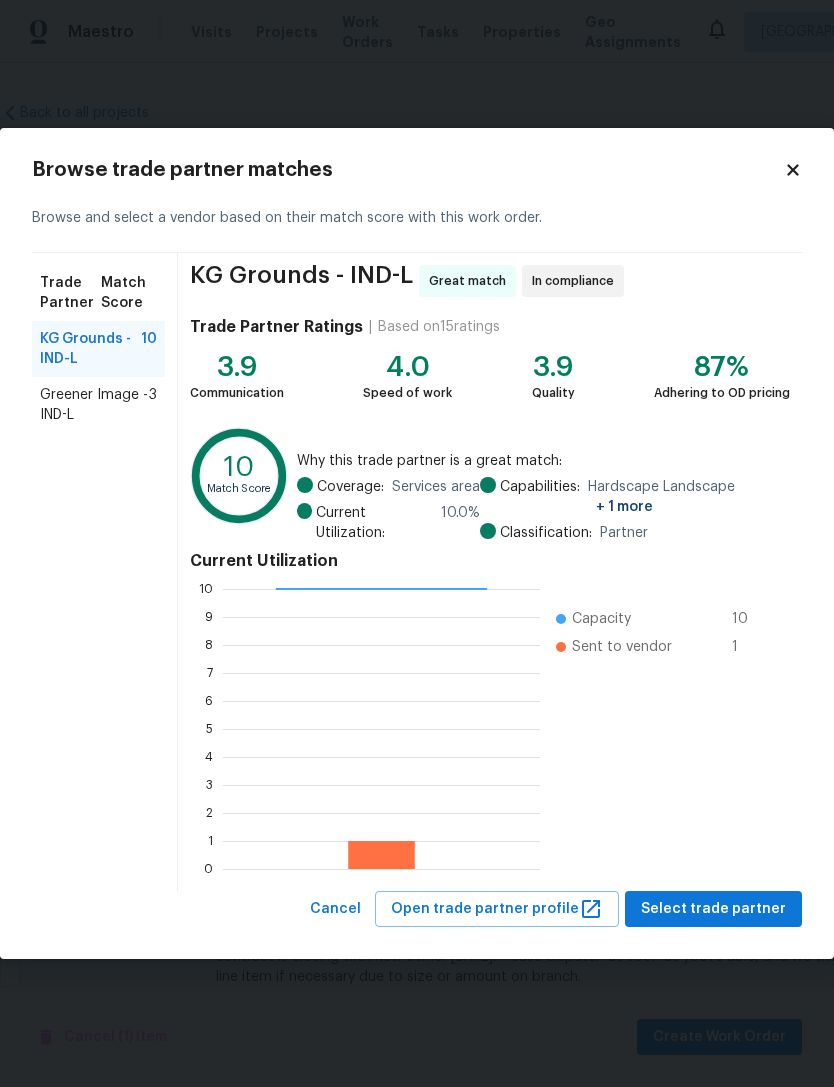 click on "Greener Image - IND-L" at bounding box center [94, 405] 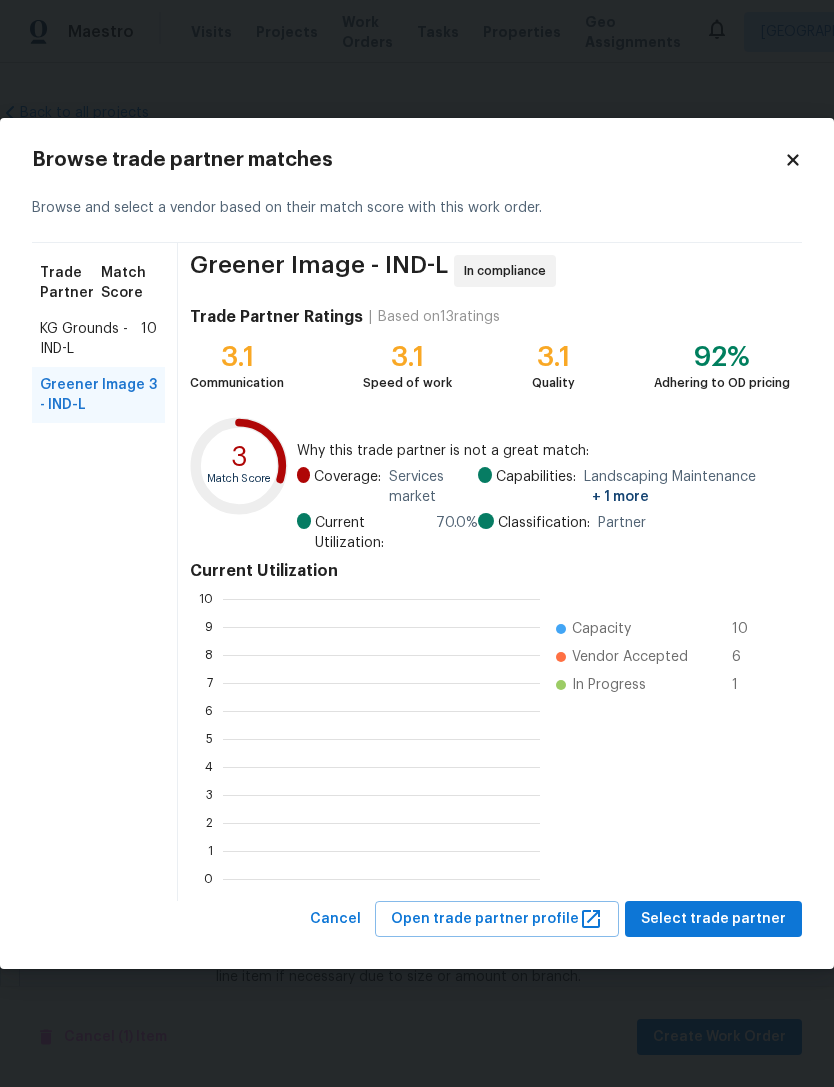 scroll, scrollTop: 2, scrollLeft: 2, axis: both 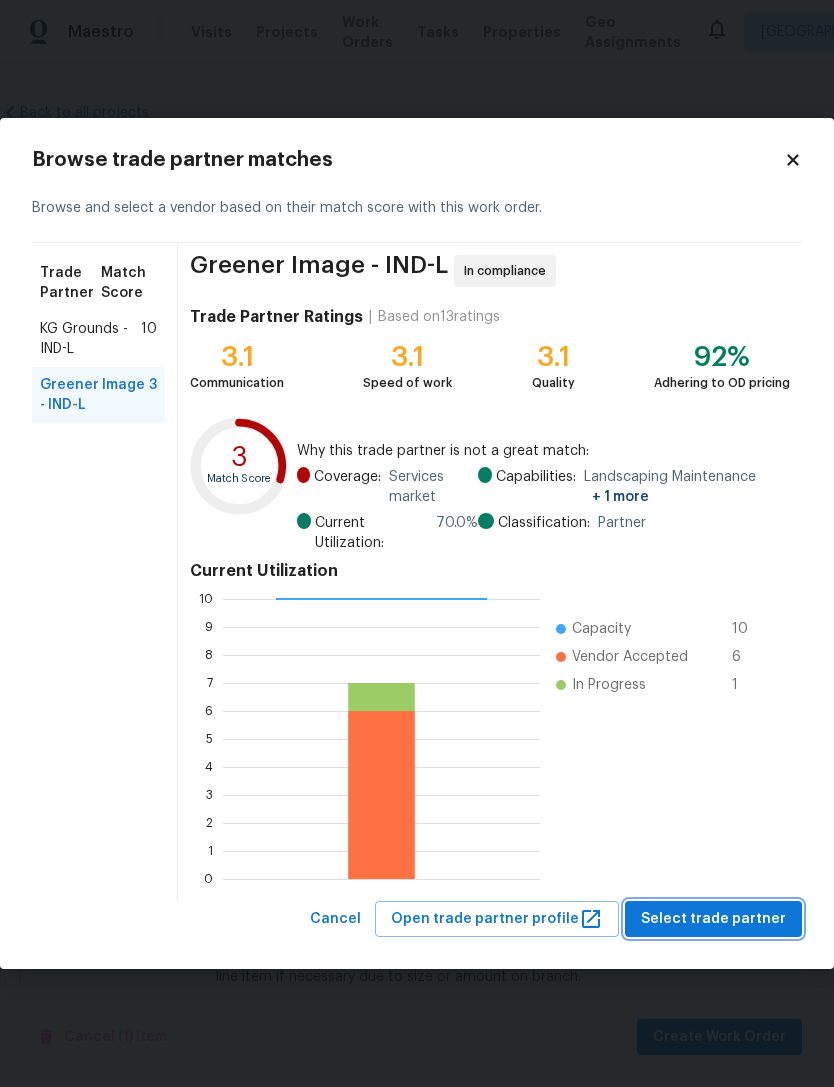 click on "Select trade partner" at bounding box center (713, 919) 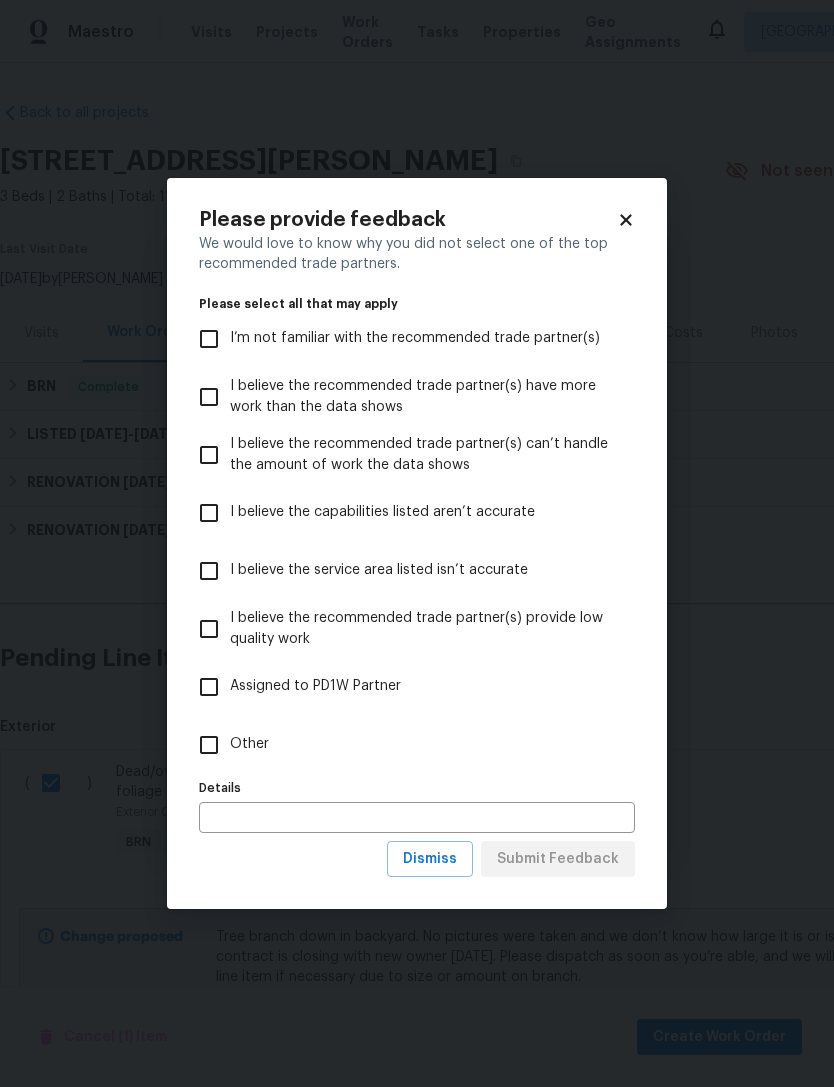 click on "Other" at bounding box center [209, 745] 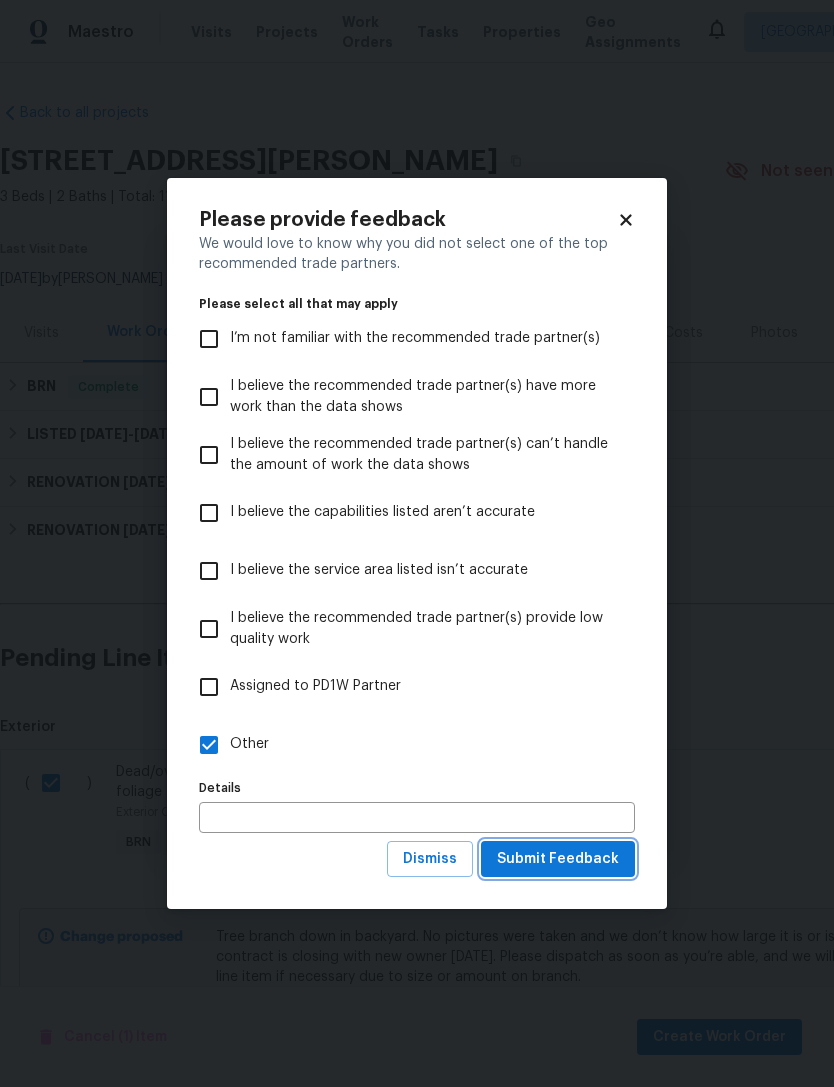 click on "Submit Feedback" at bounding box center [558, 859] 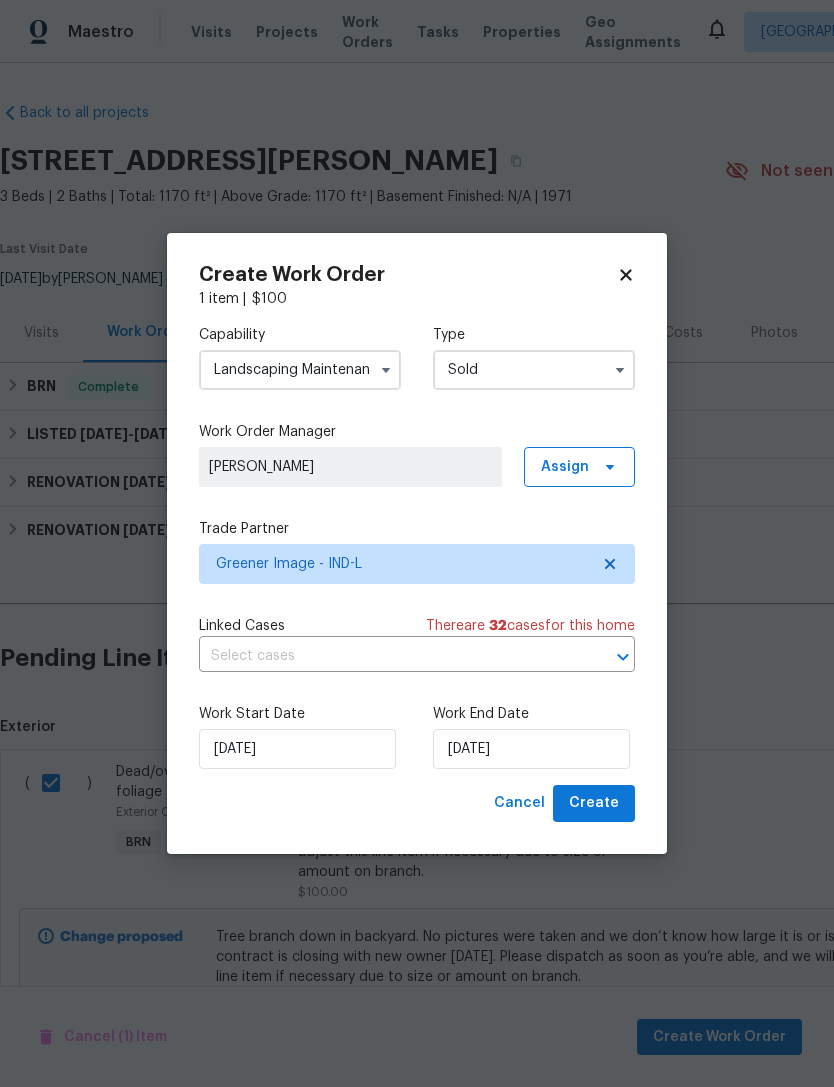 click 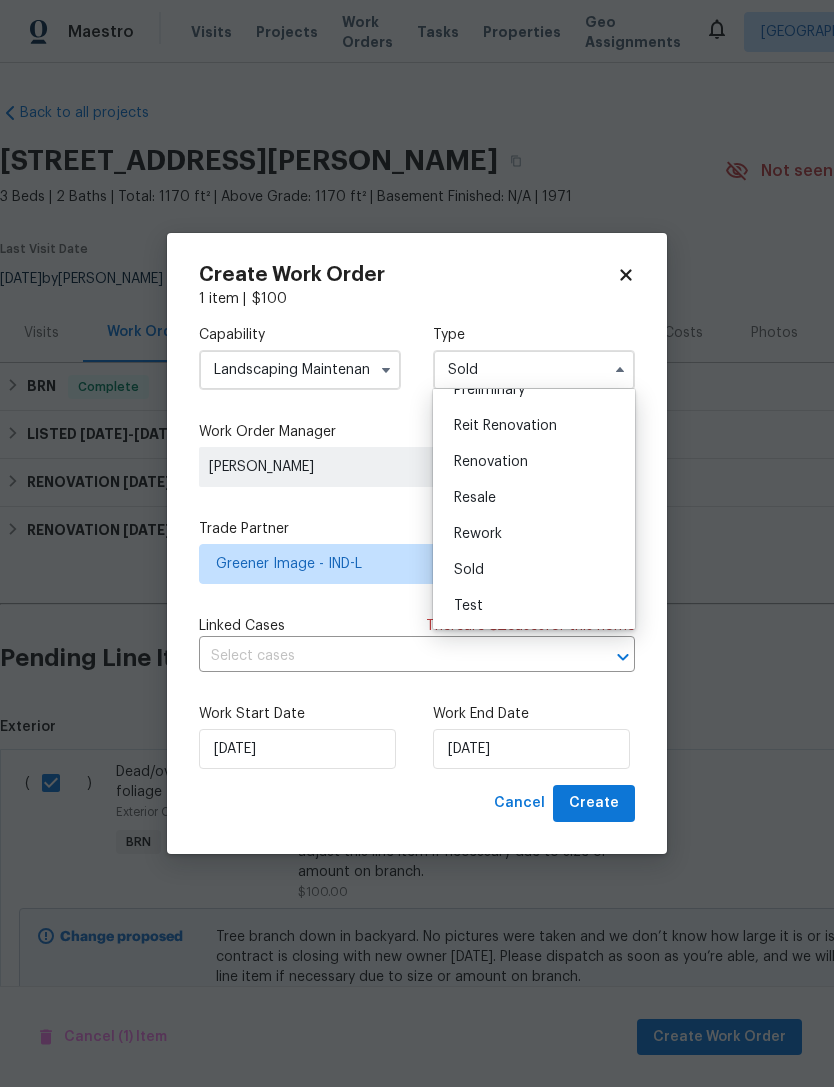 scroll, scrollTop: 454, scrollLeft: 0, axis: vertical 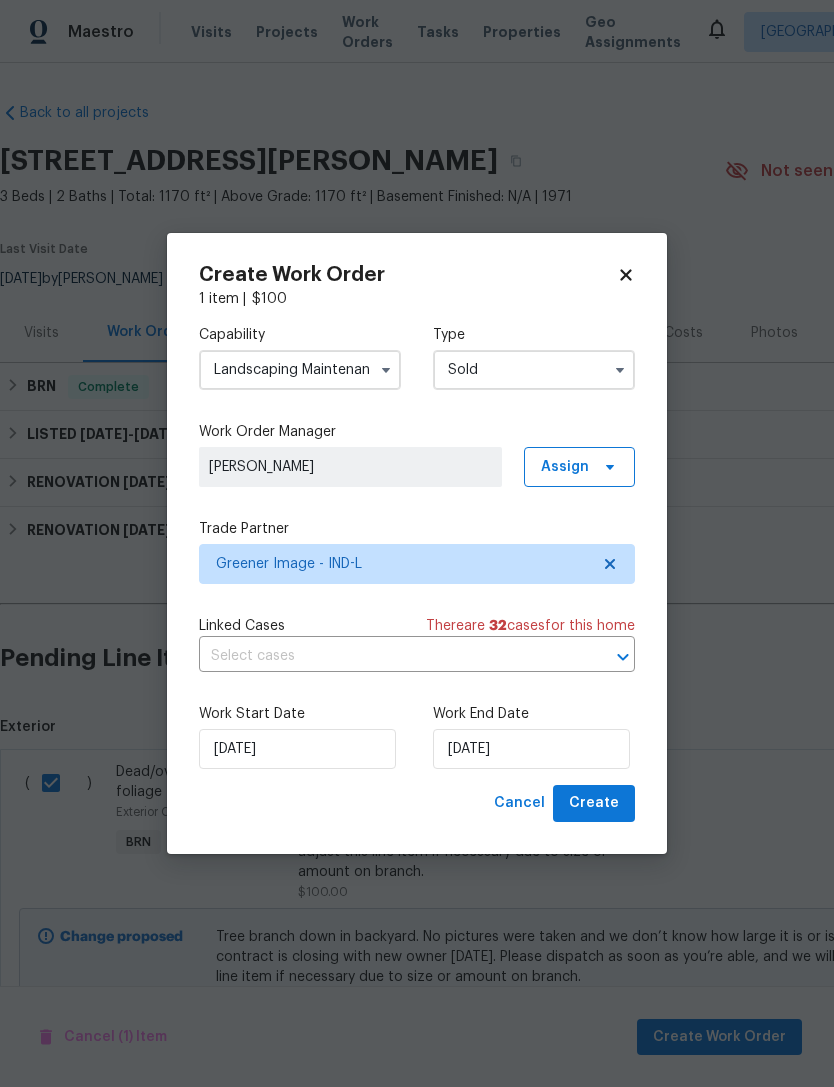 click on "Sold" at bounding box center (534, 370) 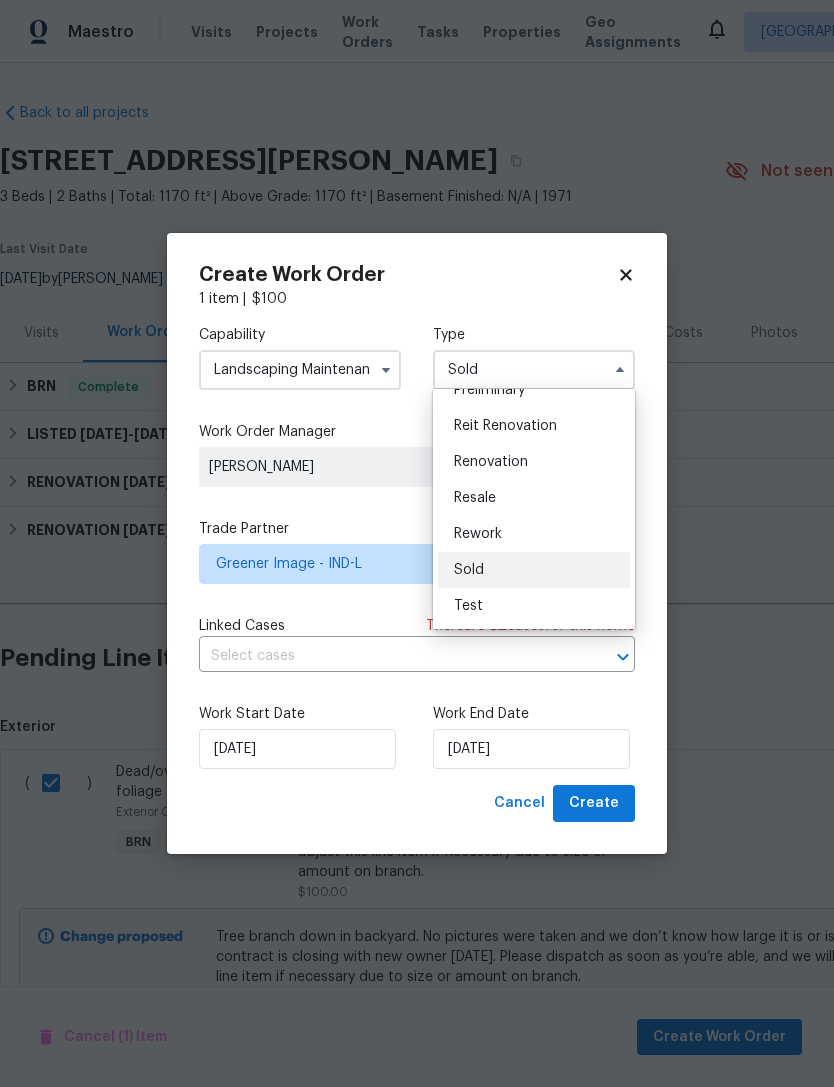 scroll, scrollTop: 454, scrollLeft: 0, axis: vertical 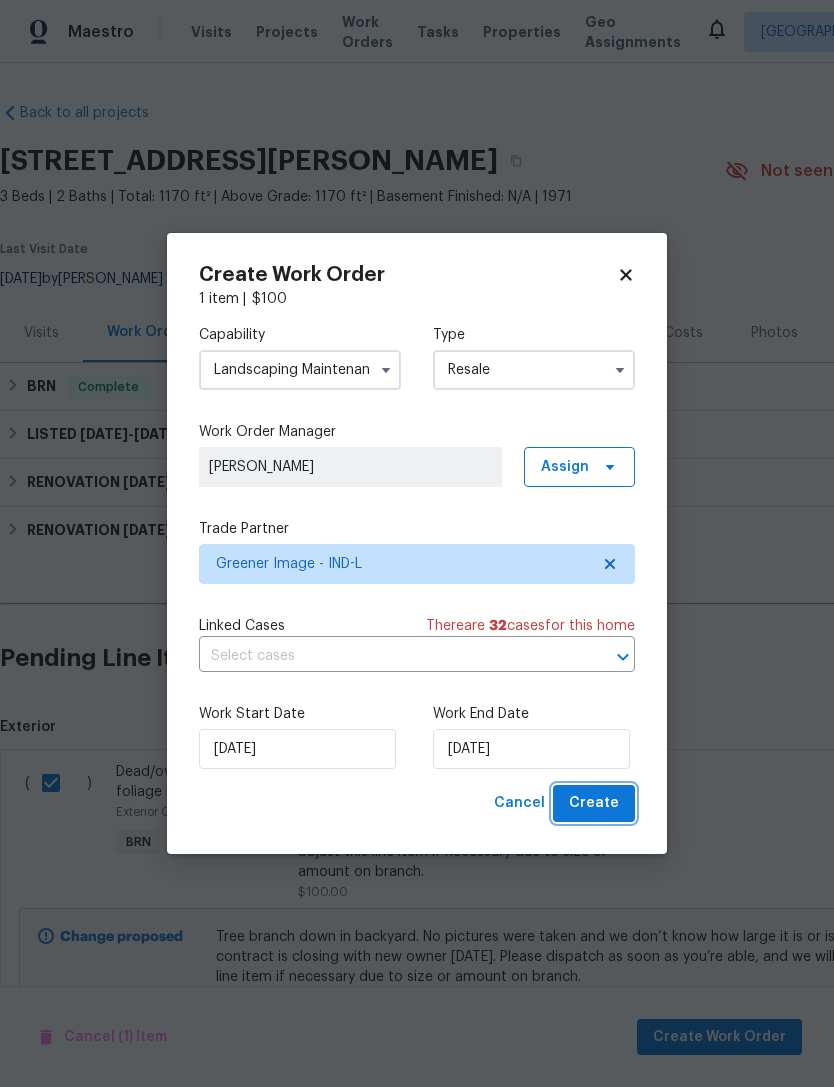 click on "Create" at bounding box center (594, 803) 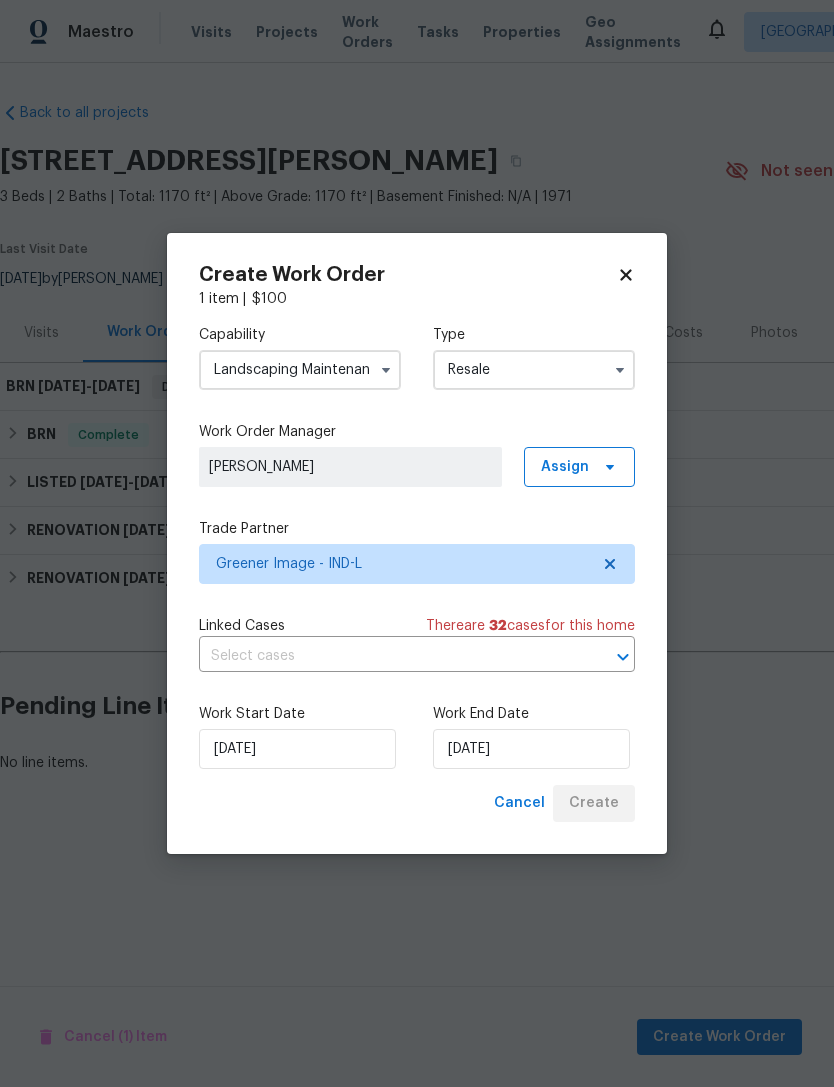 scroll, scrollTop: 0, scrollLeft: 0, axis: both 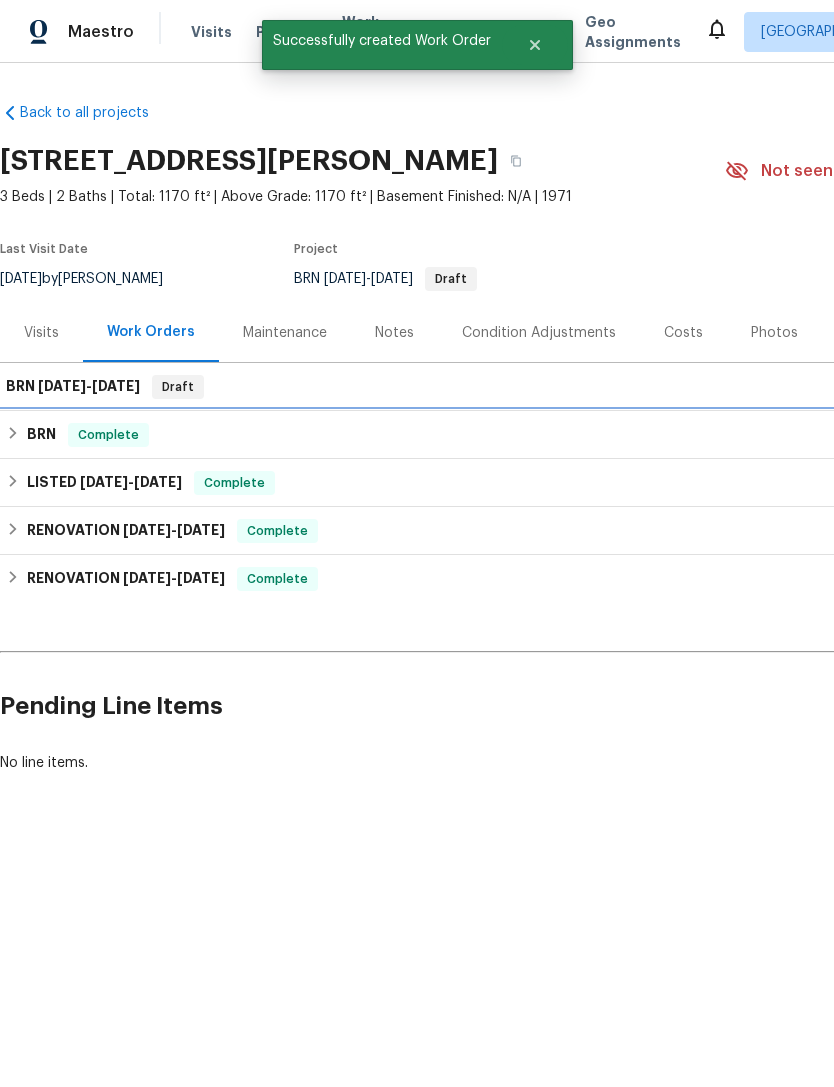 click on "BRN   Complete" at bounding box center [565, 435] 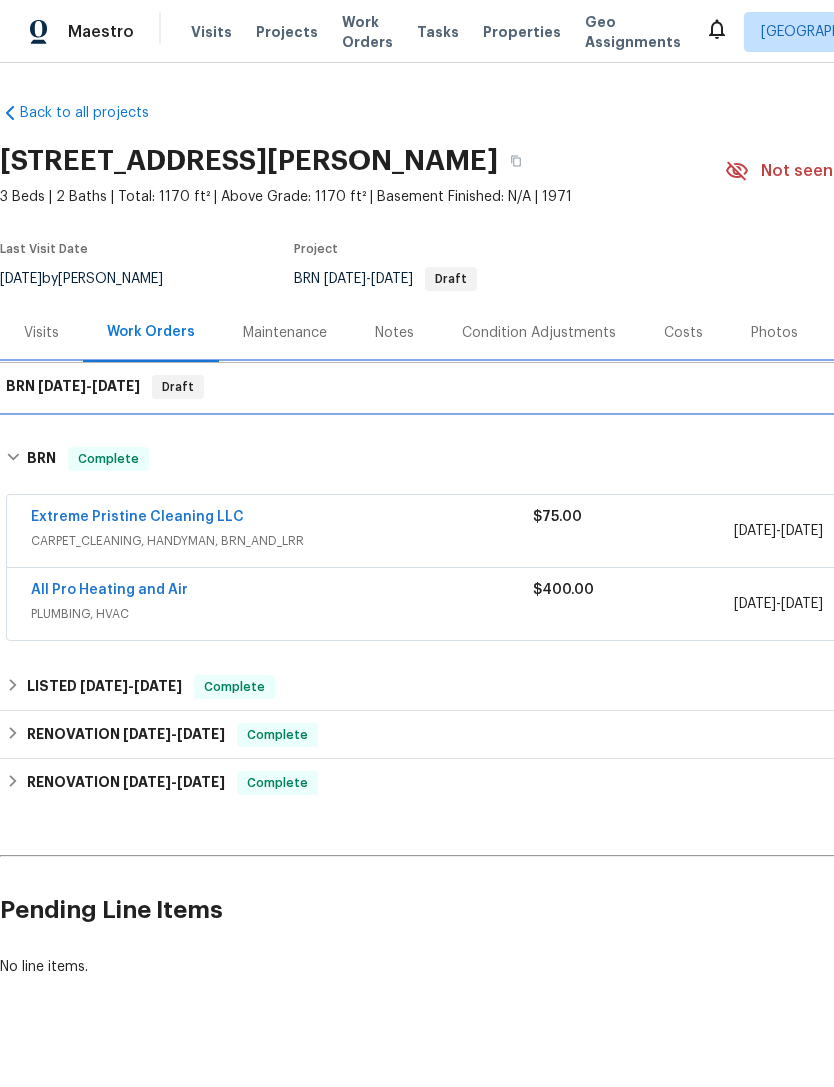 click on "BRN   7/17/25  -  7/18/25" at bounding box center [73, 387] 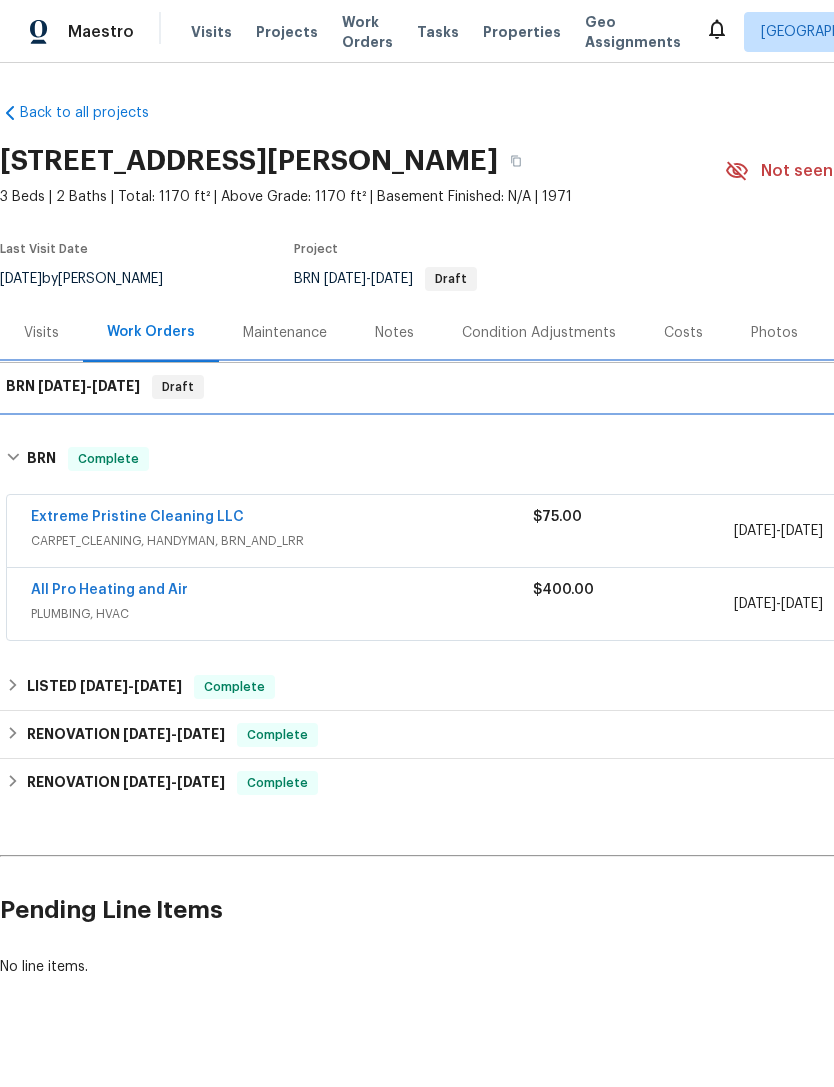scroll, scrollTop: 0, scrollLeft: 0, axis: both 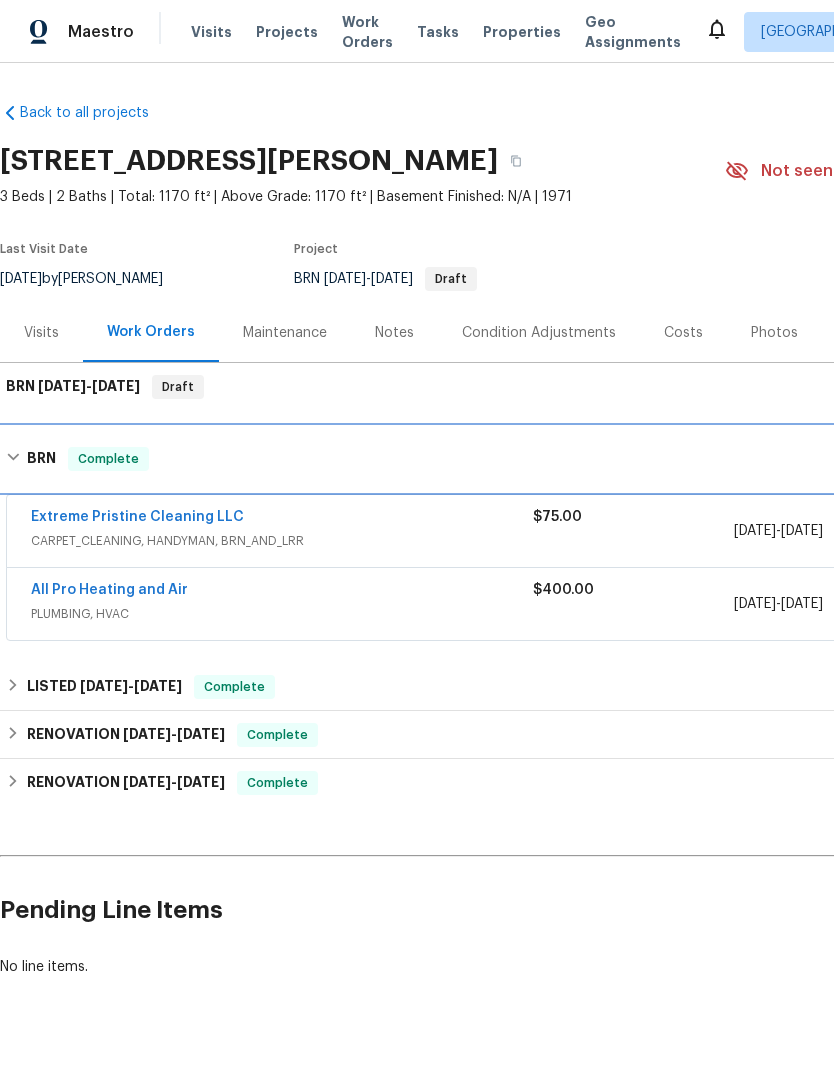 click on "Complete" at bounding box center [108, 459] 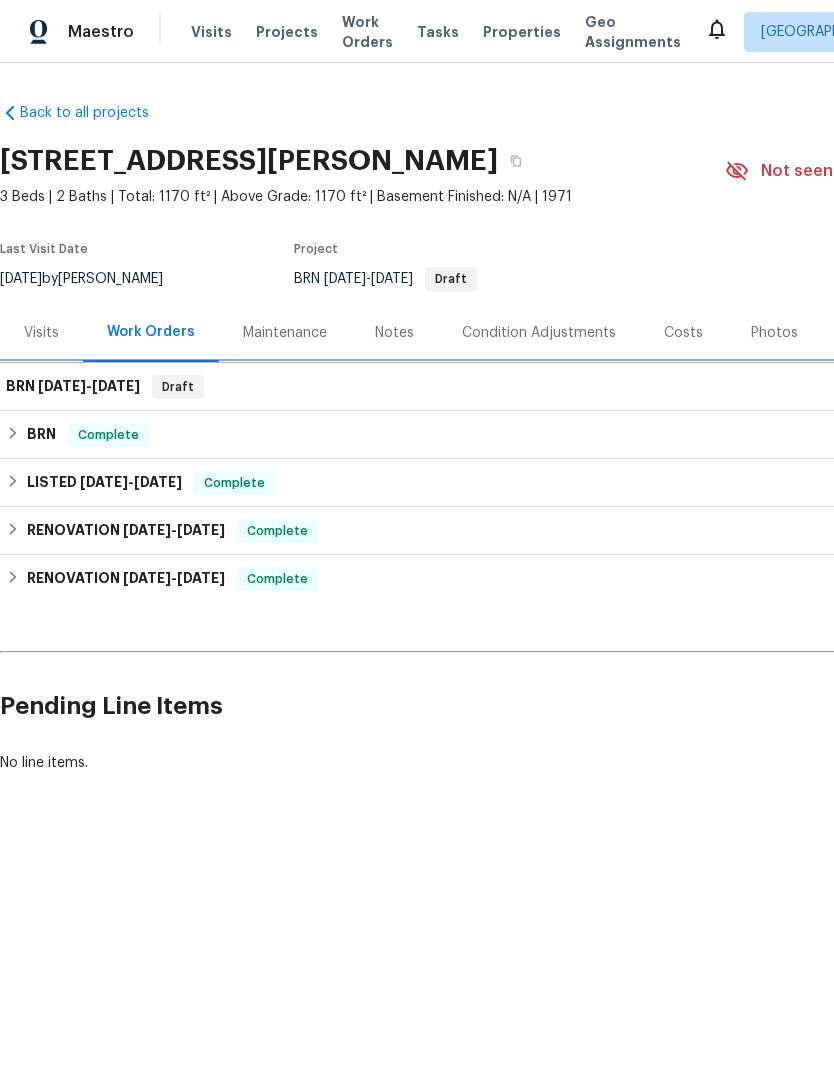 click on "BRN   7/17/25  -  7/18/25" at bounding box center (73, 387) 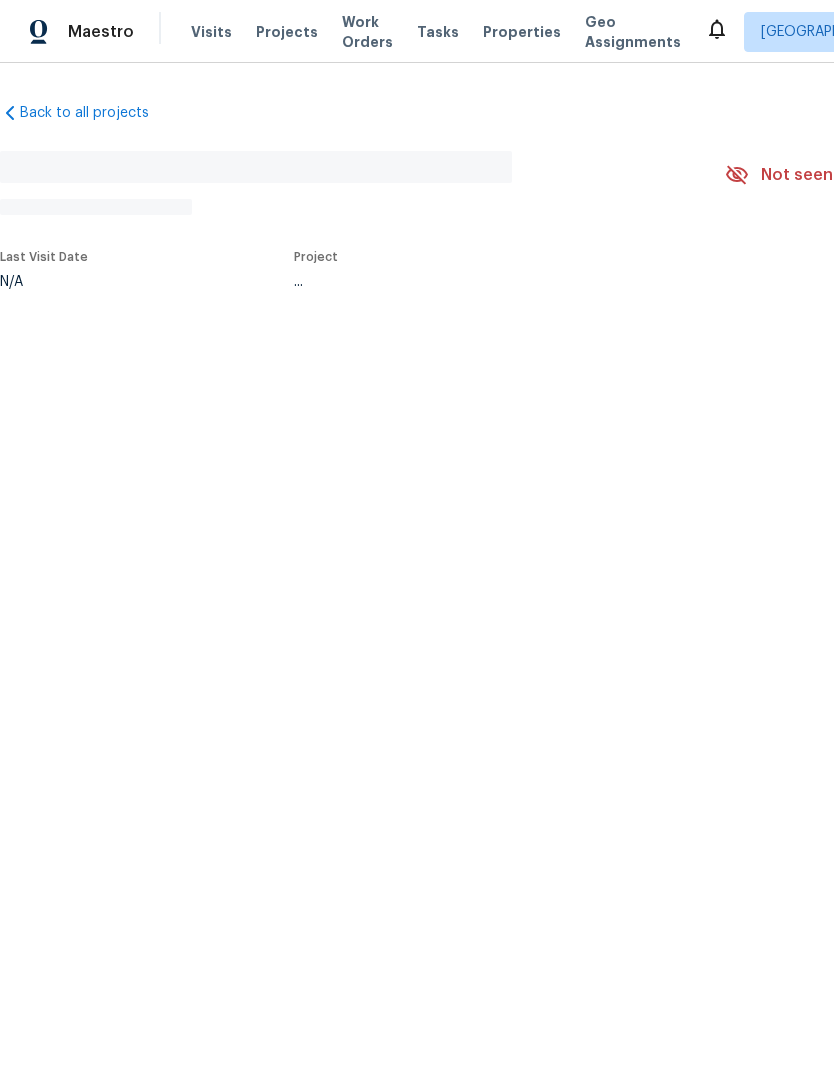 scroll, scrollTop: 0, scrollLeft: 0, axis: both 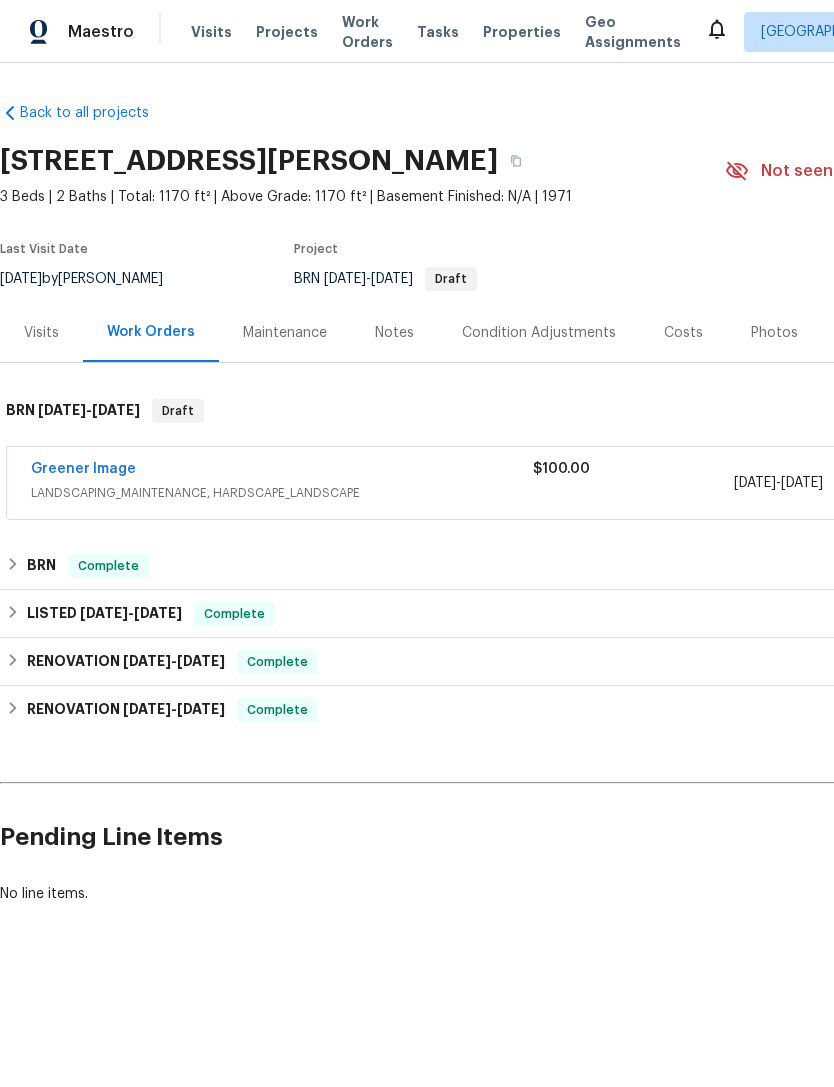 click on "Greener Image" at bounding box center (83, 469) 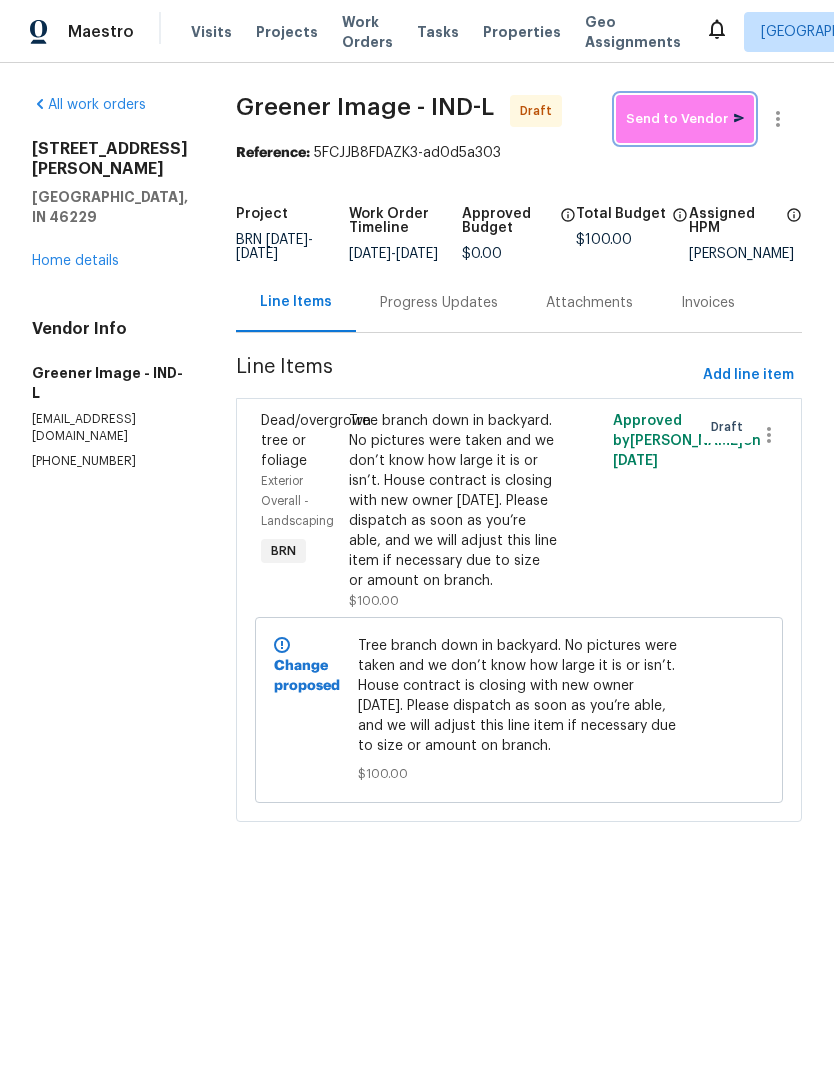click on "Send to Vendor" at bounding box center (685, 119) 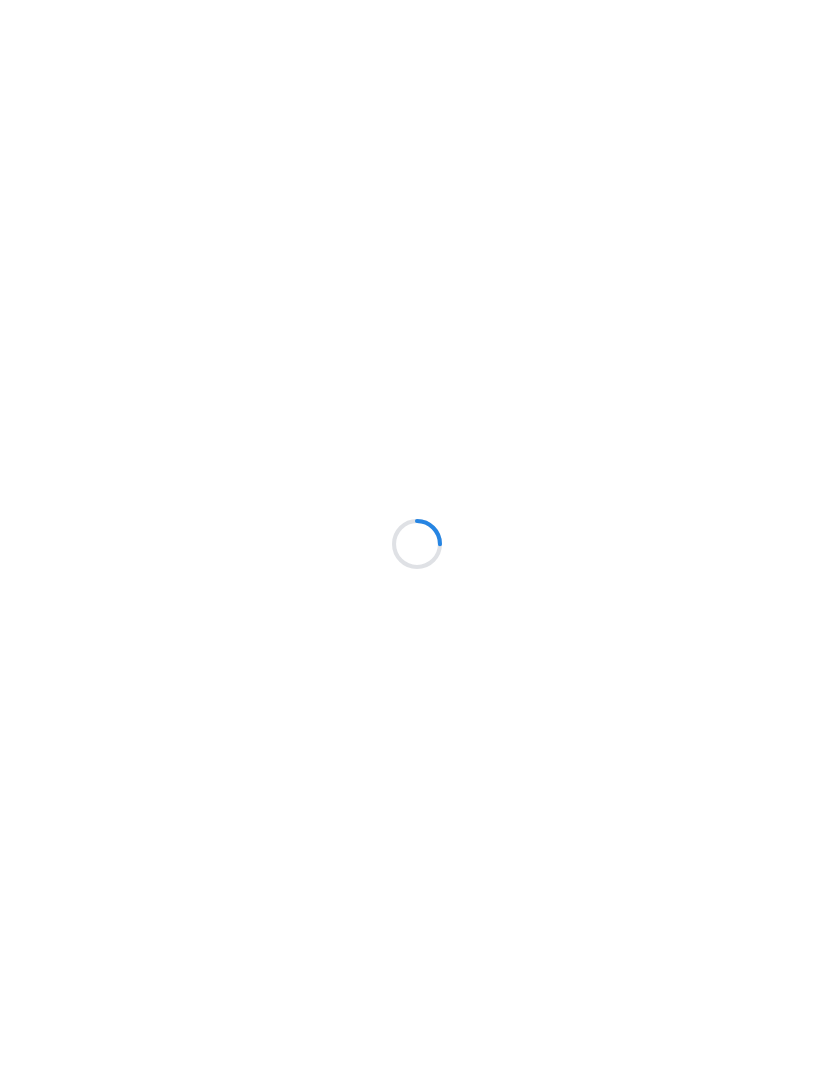 scroll, scrollTop: 0, scrollLeft: 0, axis: both 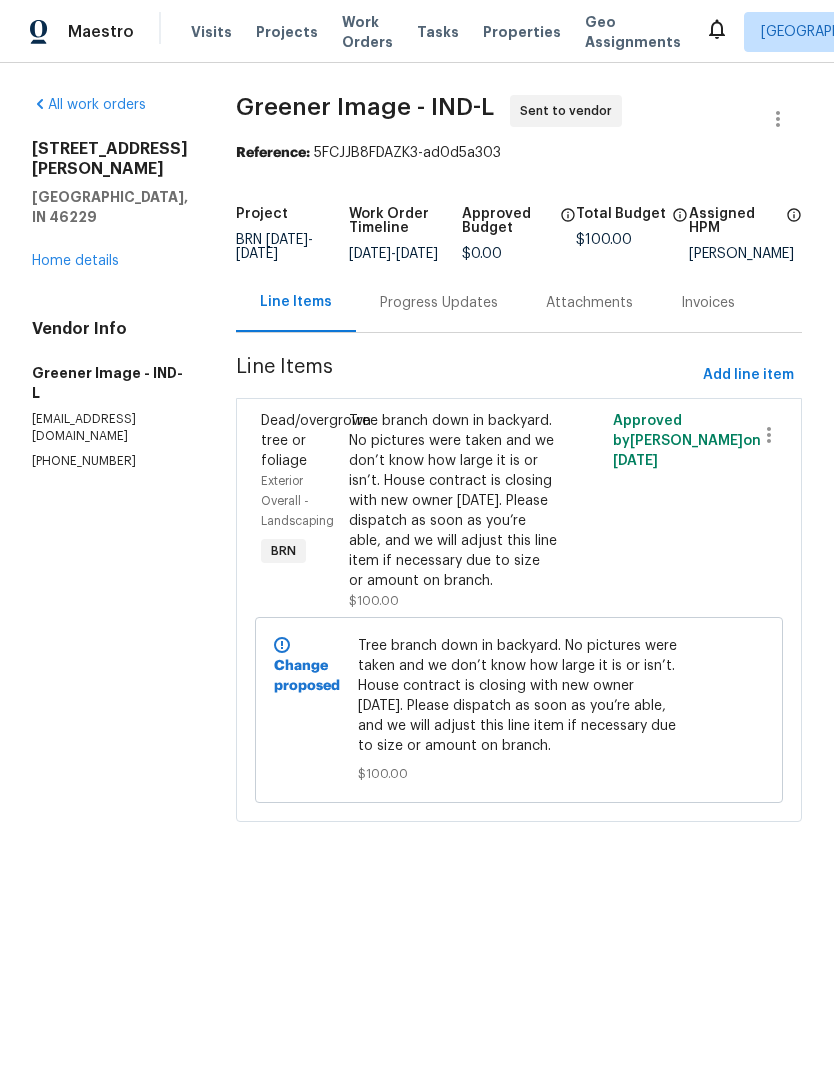 click on "Home details" at bounding box center (75, 261) 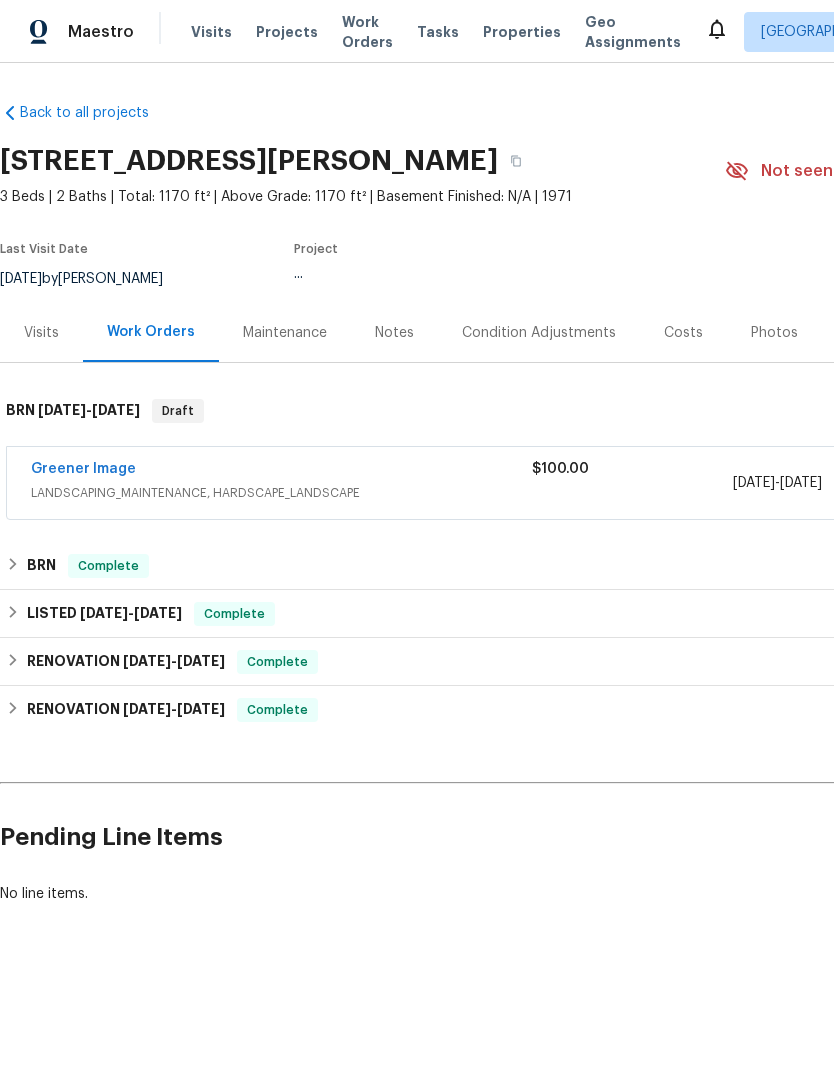 click on "Notes" at bounding box center [394, 333] 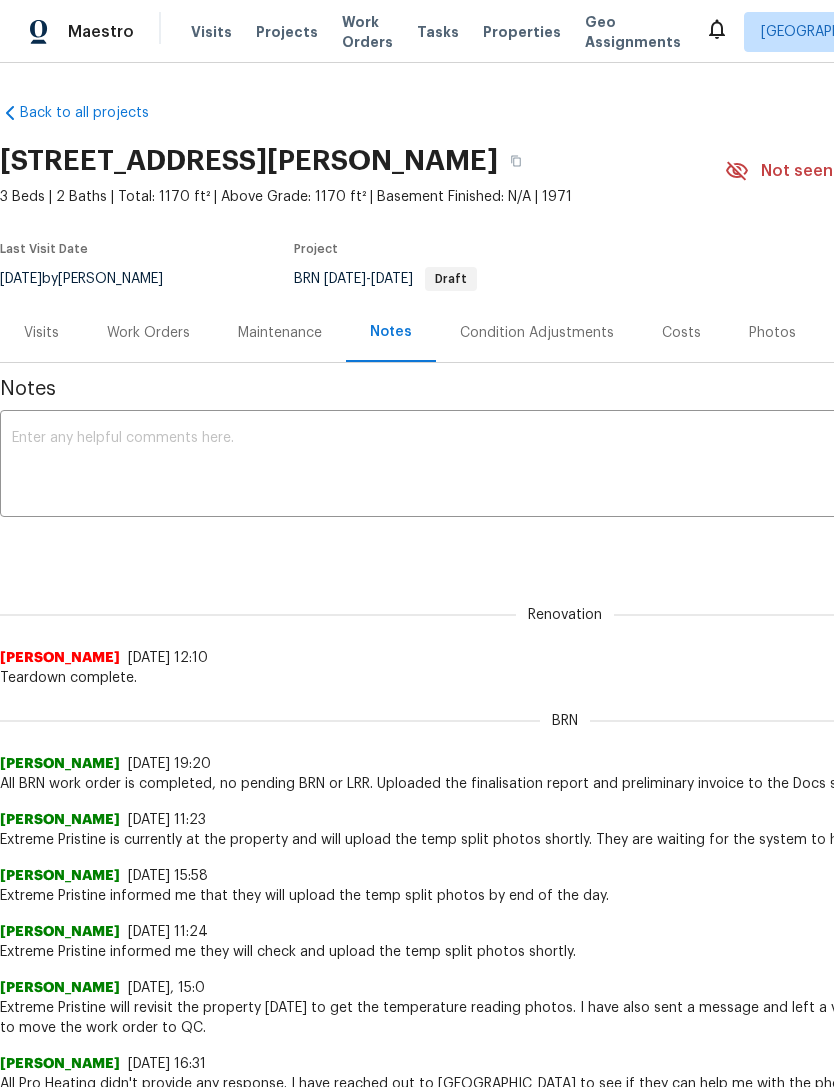 click at bounding box center (565, 466) 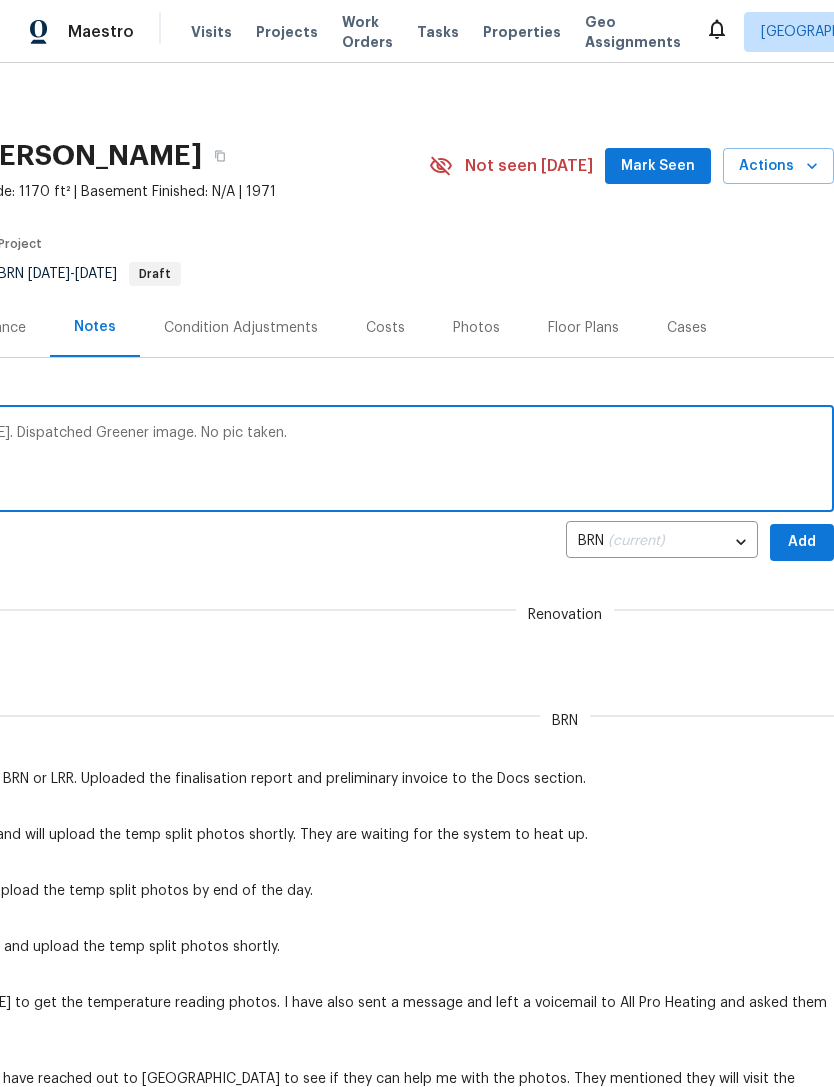 scroll, scrollTop: 5, scrollLeft: 296, axis: both 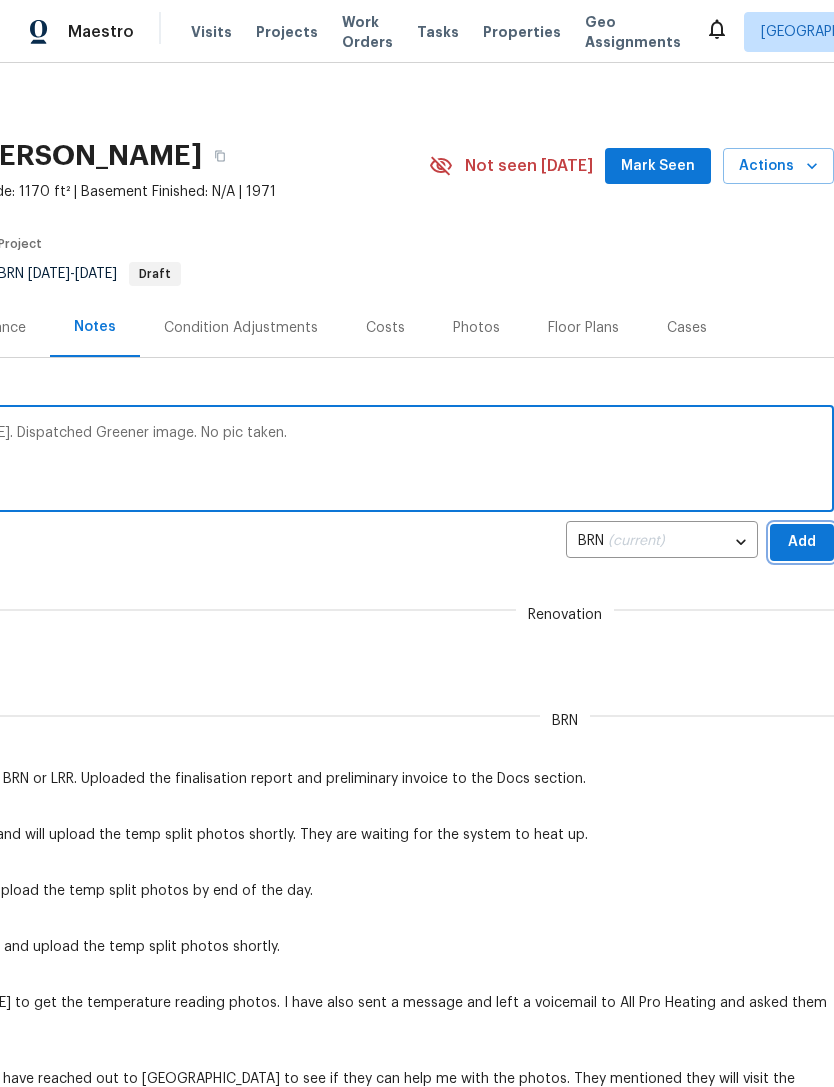 click on "Add" at bounding box center [802, 542] 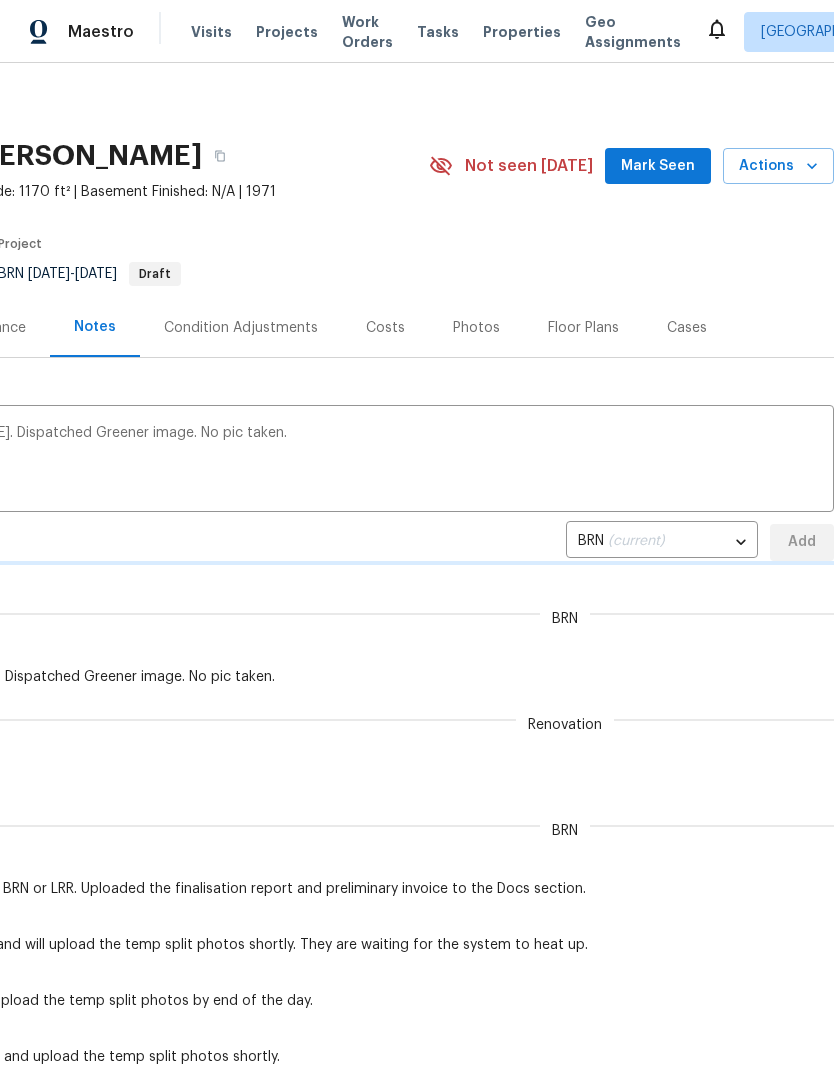 type 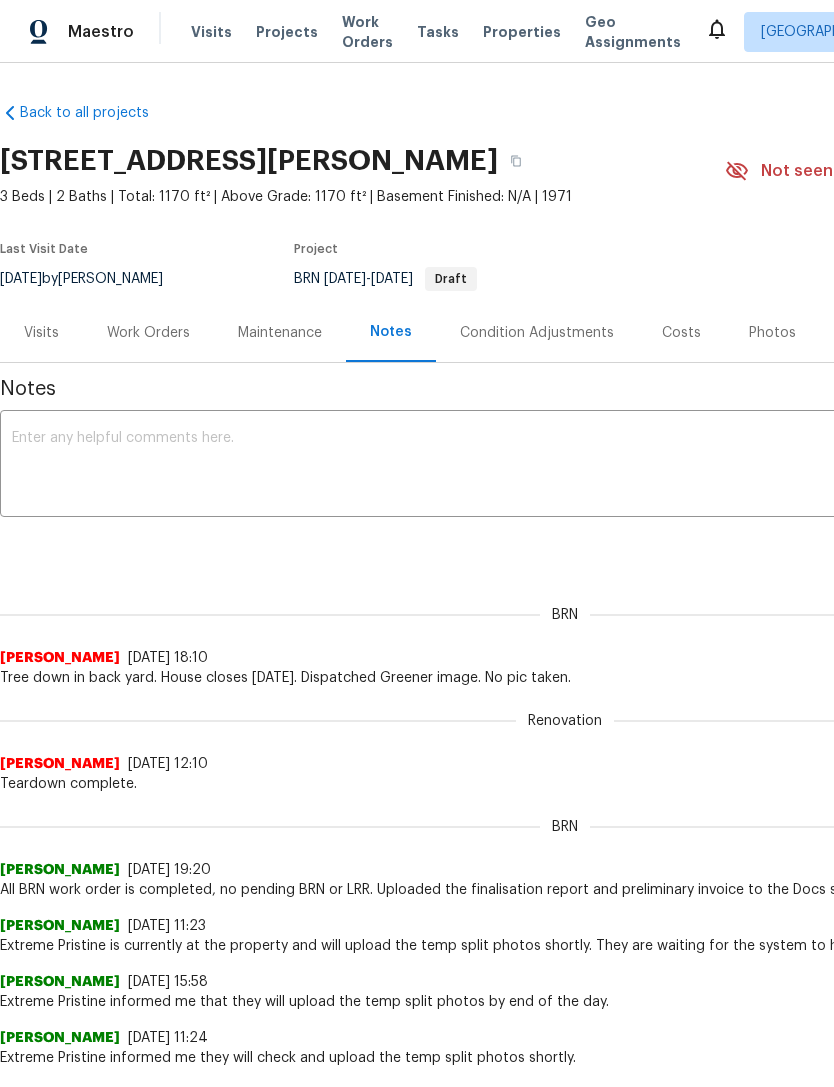 scroll, scrollTop: 0, scrollLeft: 0, axis: both 